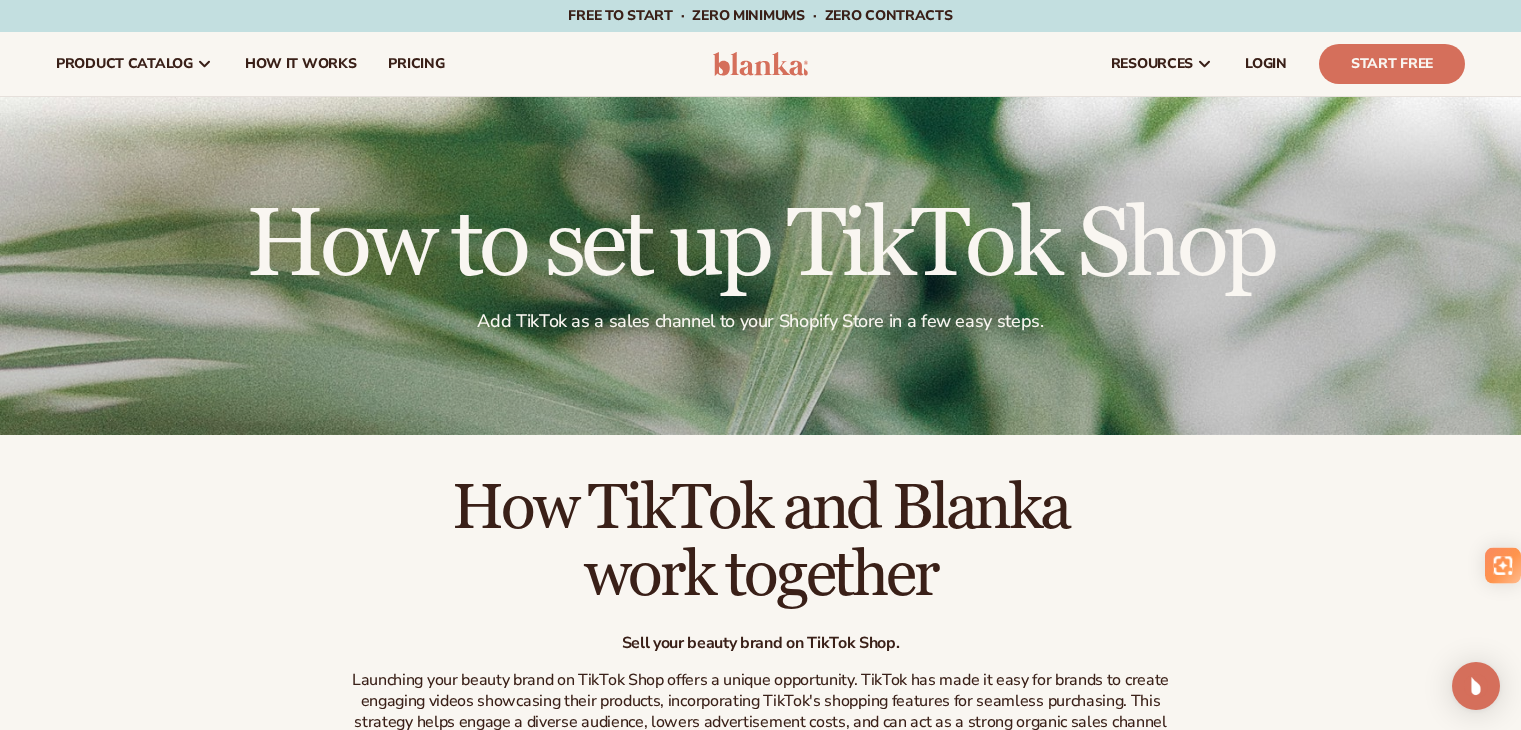 scroll, scrollTop: 0, scrollLeft: 0, axis: both 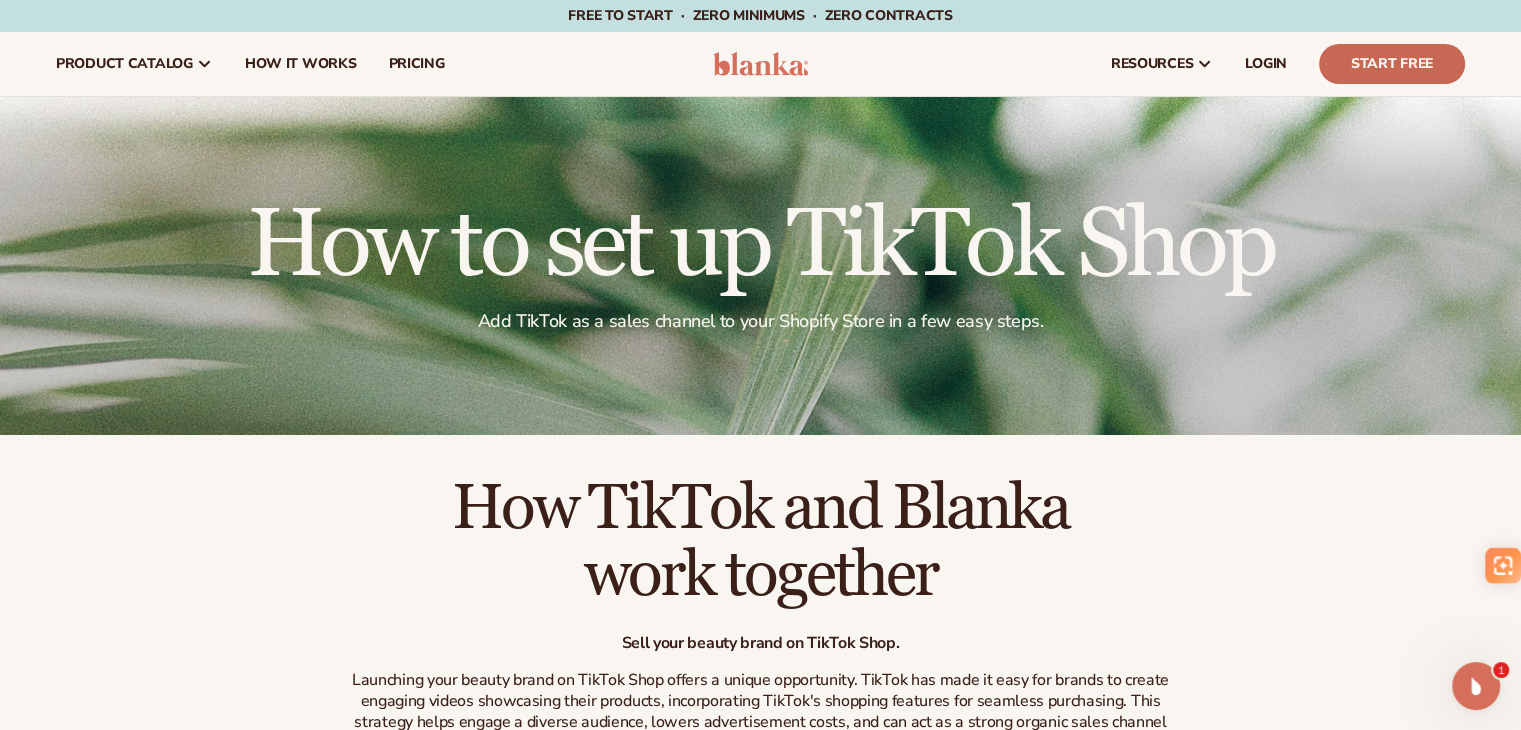 click on "Start Free" at bounding box center [1392, 64] 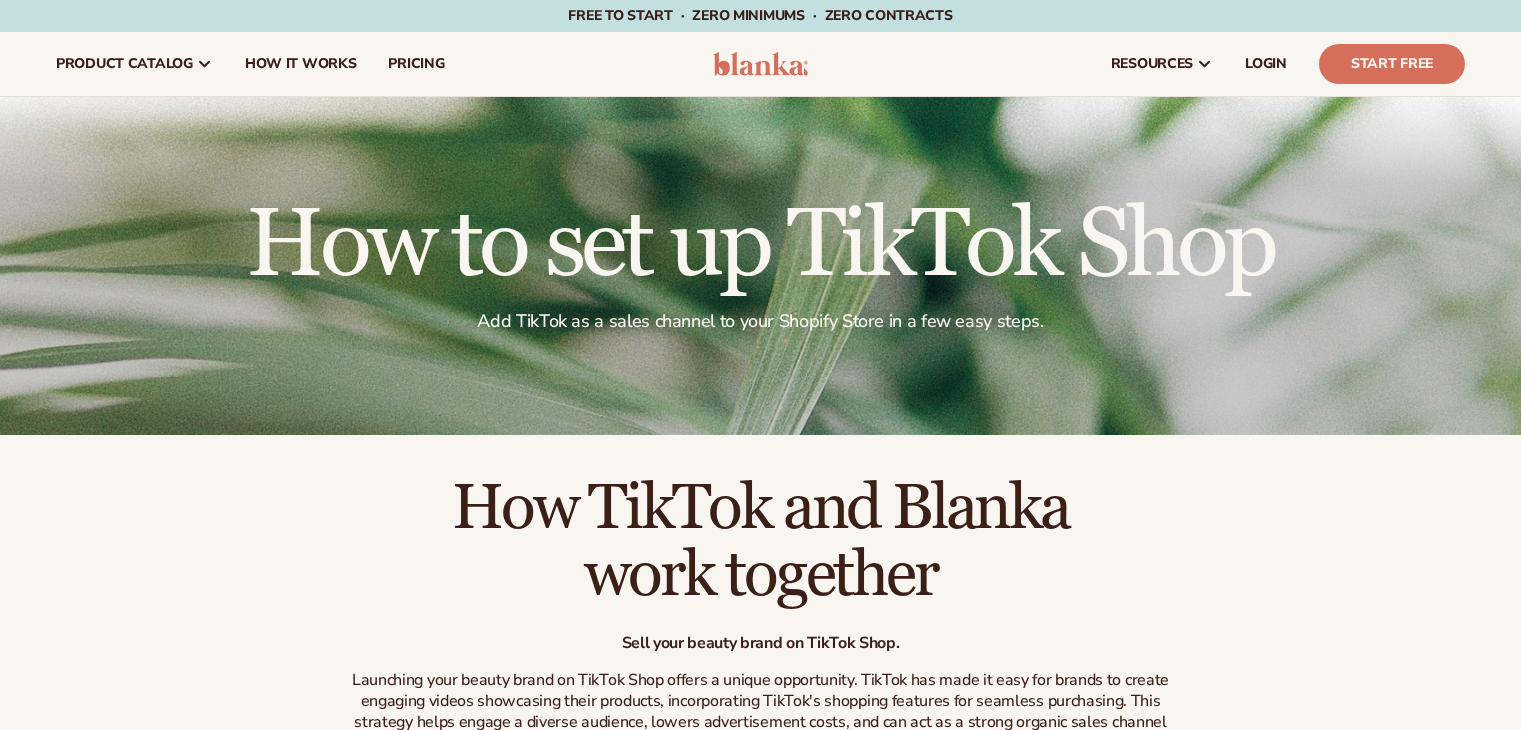 scroll, scrollTop: 0, scrollLeft: 0, axis: both 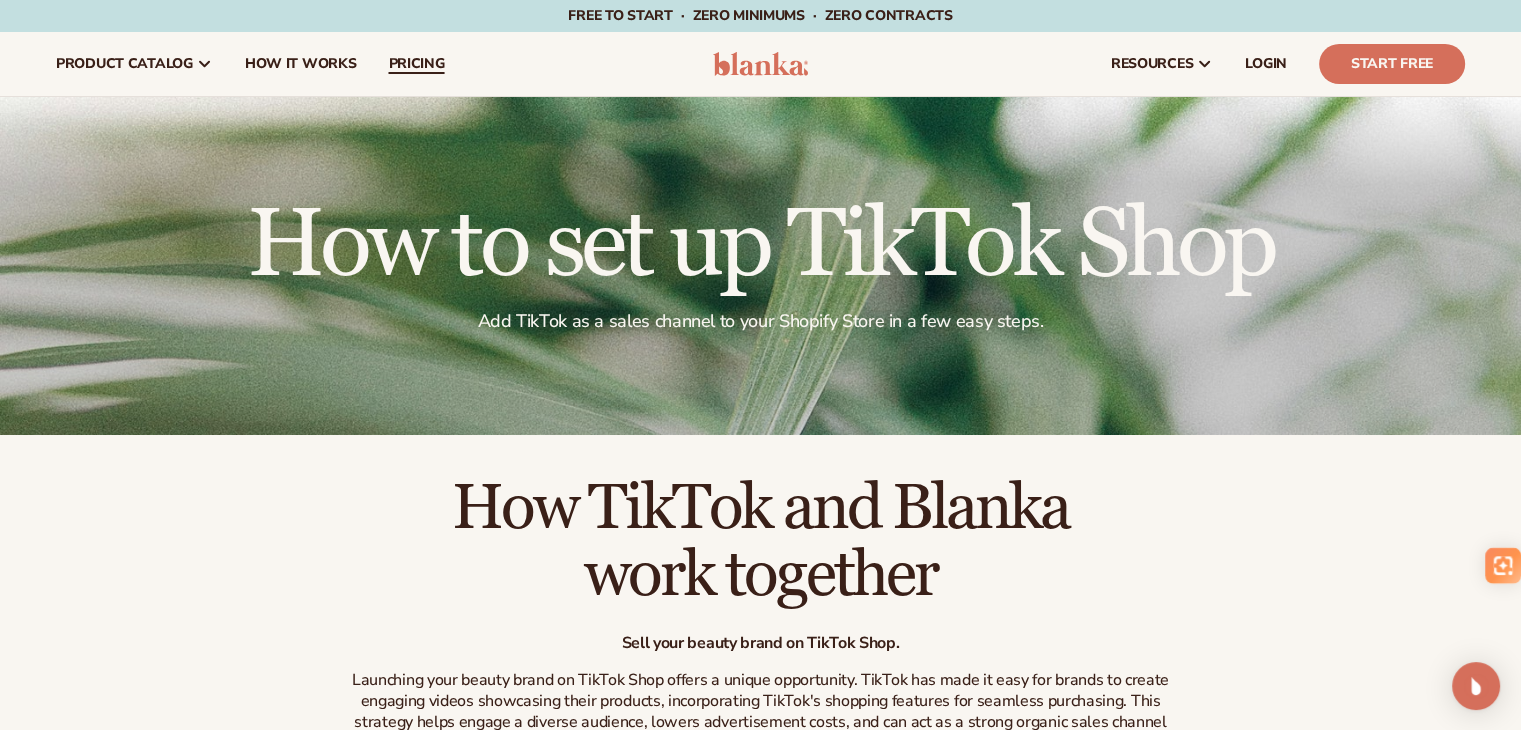 click on "pricing" at bounding box center [416, 64] 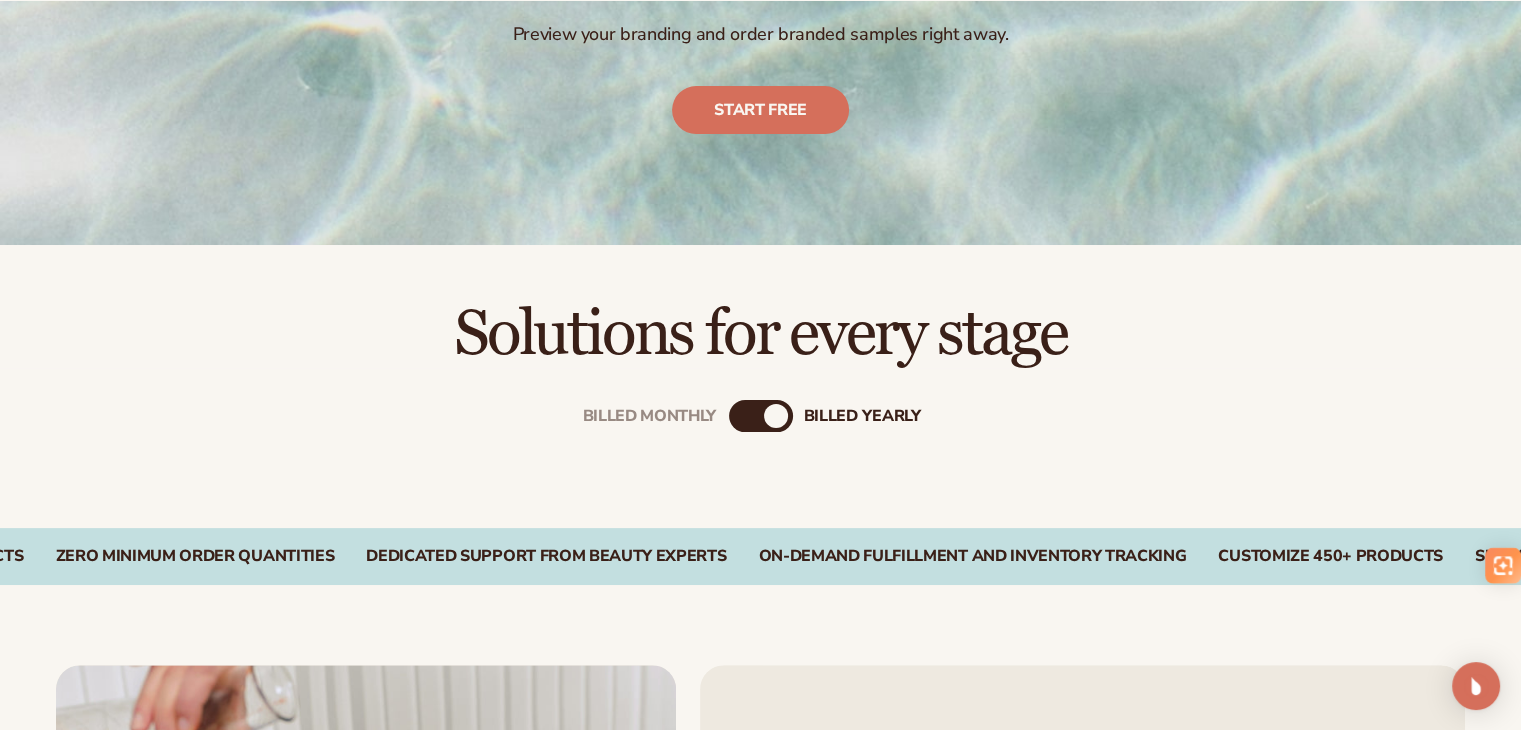 scroll, scrollTop: 700, scrollLeft: 0, axis: vertical 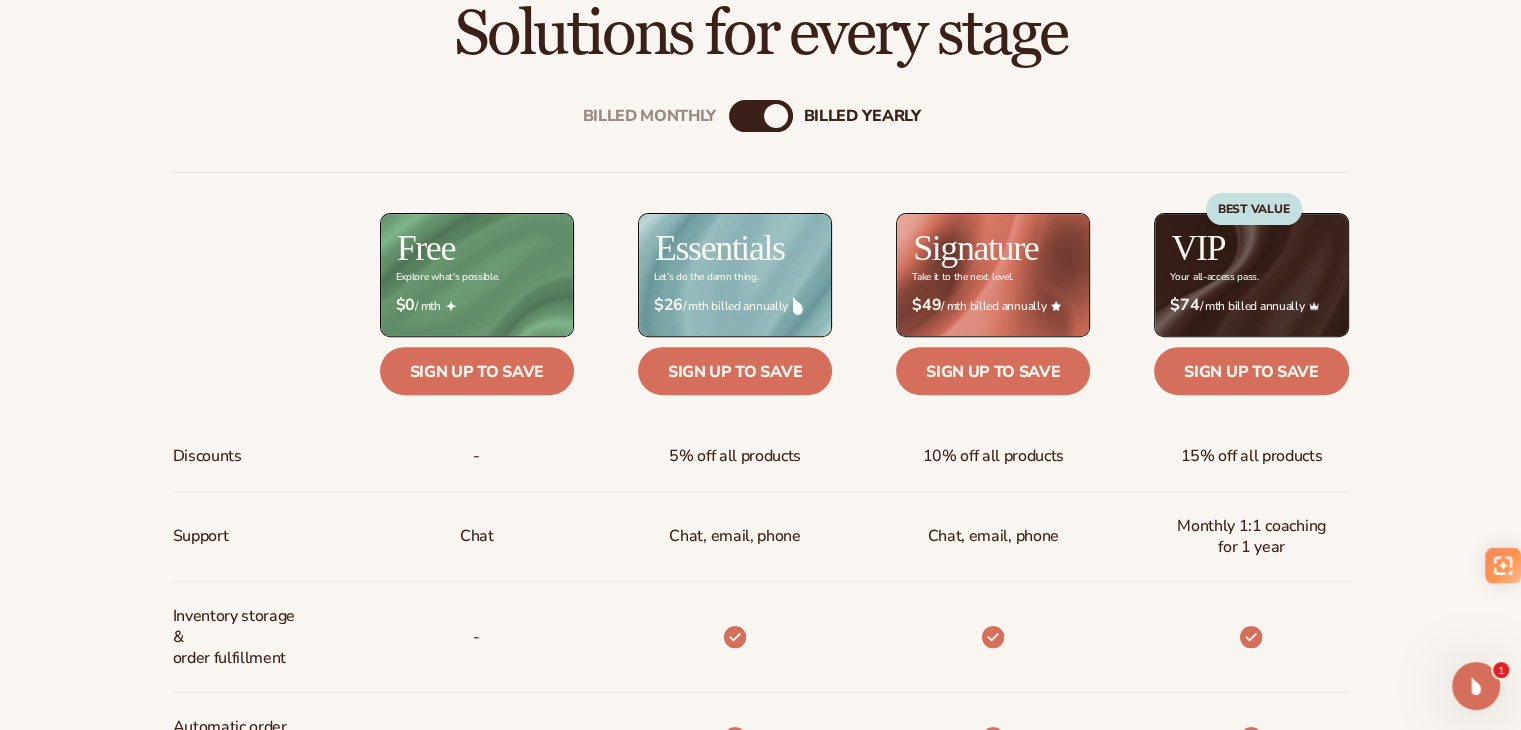 click on "Billed Monthly" at bounding box center (741, 116) 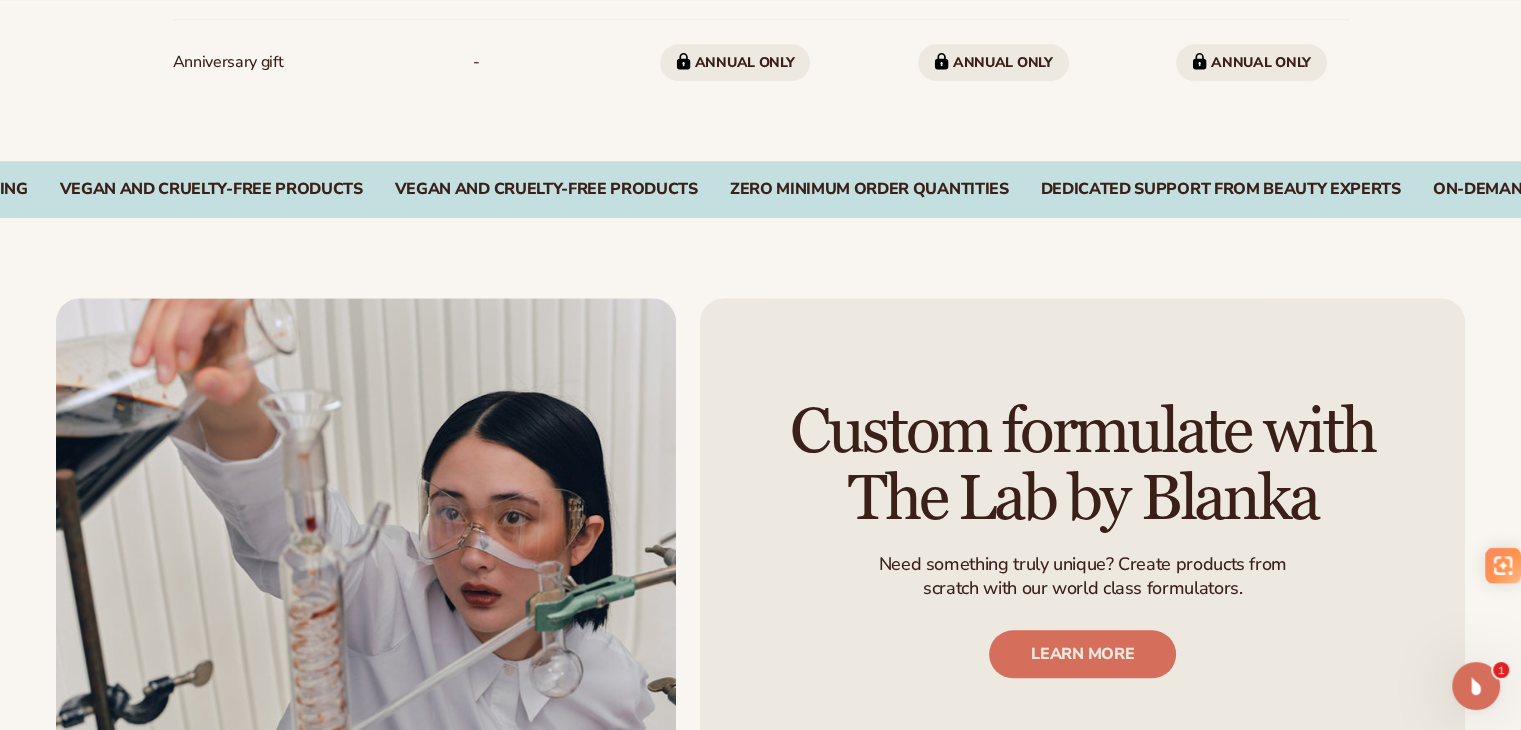 scroll, scrollTop: 2000, scrollLeft: 0, axis: vertical 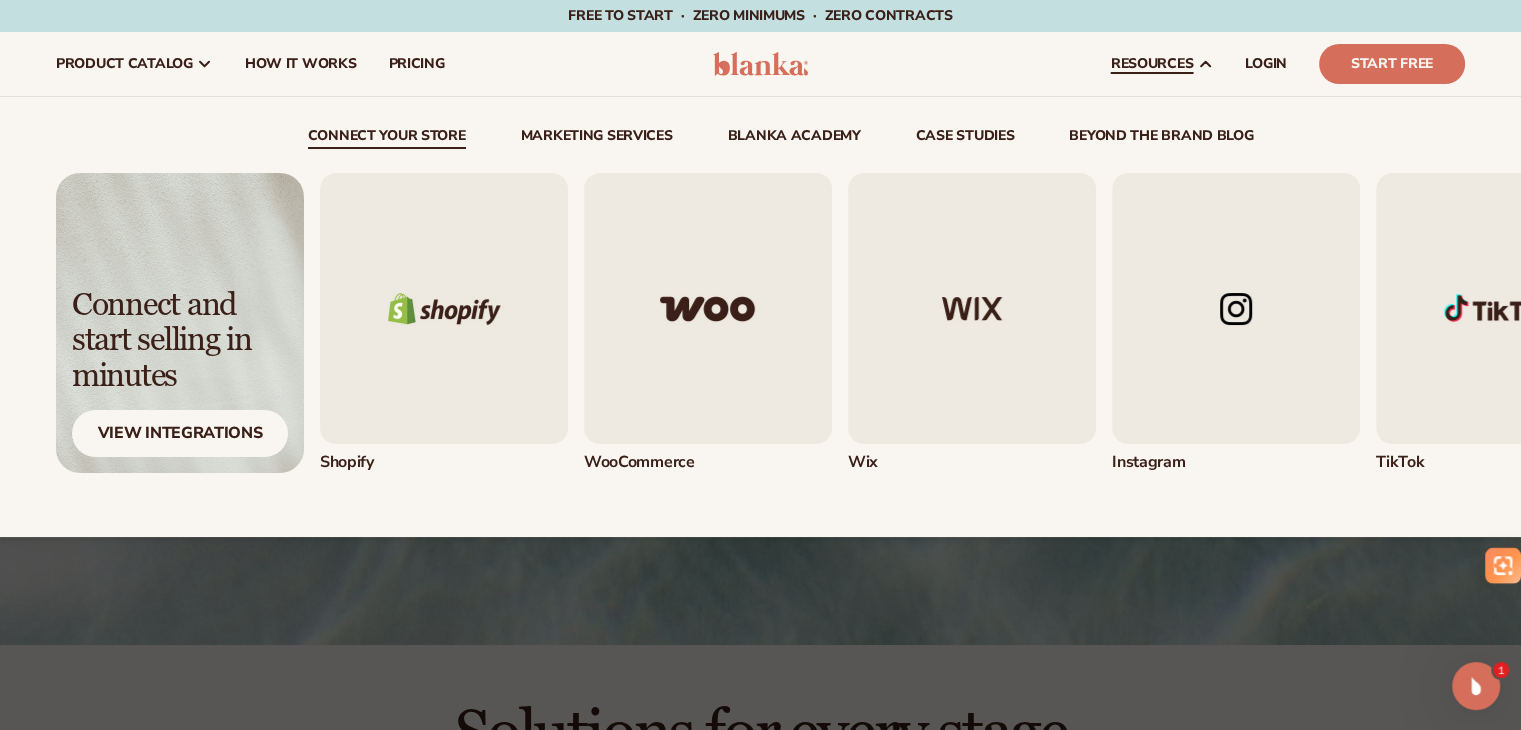 click at bounding box center (1500, 308) 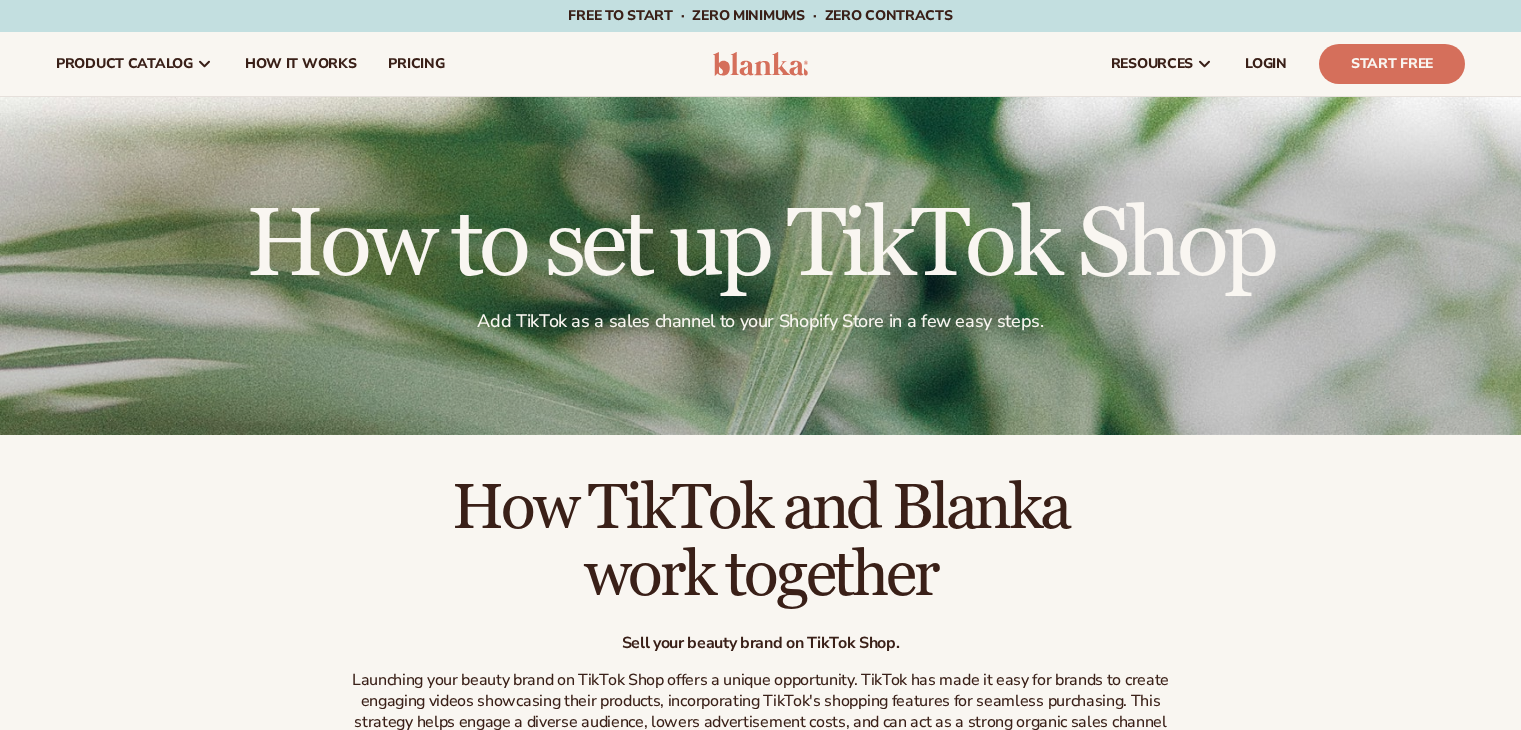 scroll, scrollTop: 0, scrollLeft: 0, axis: both 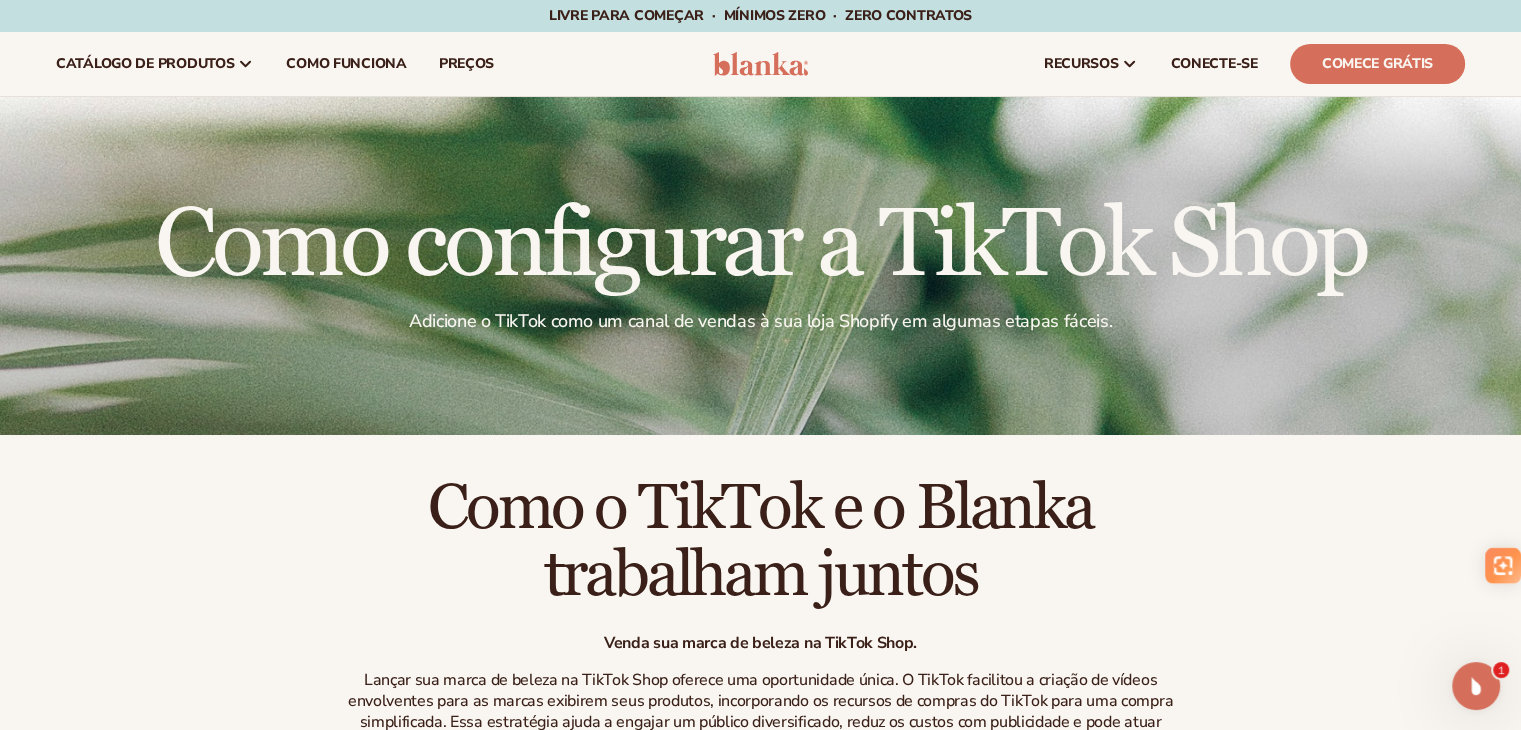 click on "Como o TikTok e o Blanka  trabalham juntos
Venda sua marca de beleza na TikTok Shop. Lançar sua marca de beleza na TikTok Shop oferece uma oportunidade única. O TikTok facilitou a criação de vídeos envolventes para as marcas exibirem seus produtos, incorporando os recursos de compras do TikTok para uma compra simplificada. Essa estratégia ajuda a engajar um público diversificado, reduz os custos com publicidade e pode atuar como um forte canal de vendas orgânicas para impulsionar o crescimento da sua marca. Alinhar sua marca de beleza com a dinâmica em evolução do e-commerce na TikTok Shop é o caminho a seguir, e é por isso que a Blanka fez uma parceria com o TikTok para tornar o crescimento da sua marca ainda mais acessível por meio de nossa integração perfeita.
O TikTok Shop funciona na minha região? Para descobrir se você pode vender na sua região, visite a Central de Vendedores da TikTok Shop   ." at bounding box center [760, 808] 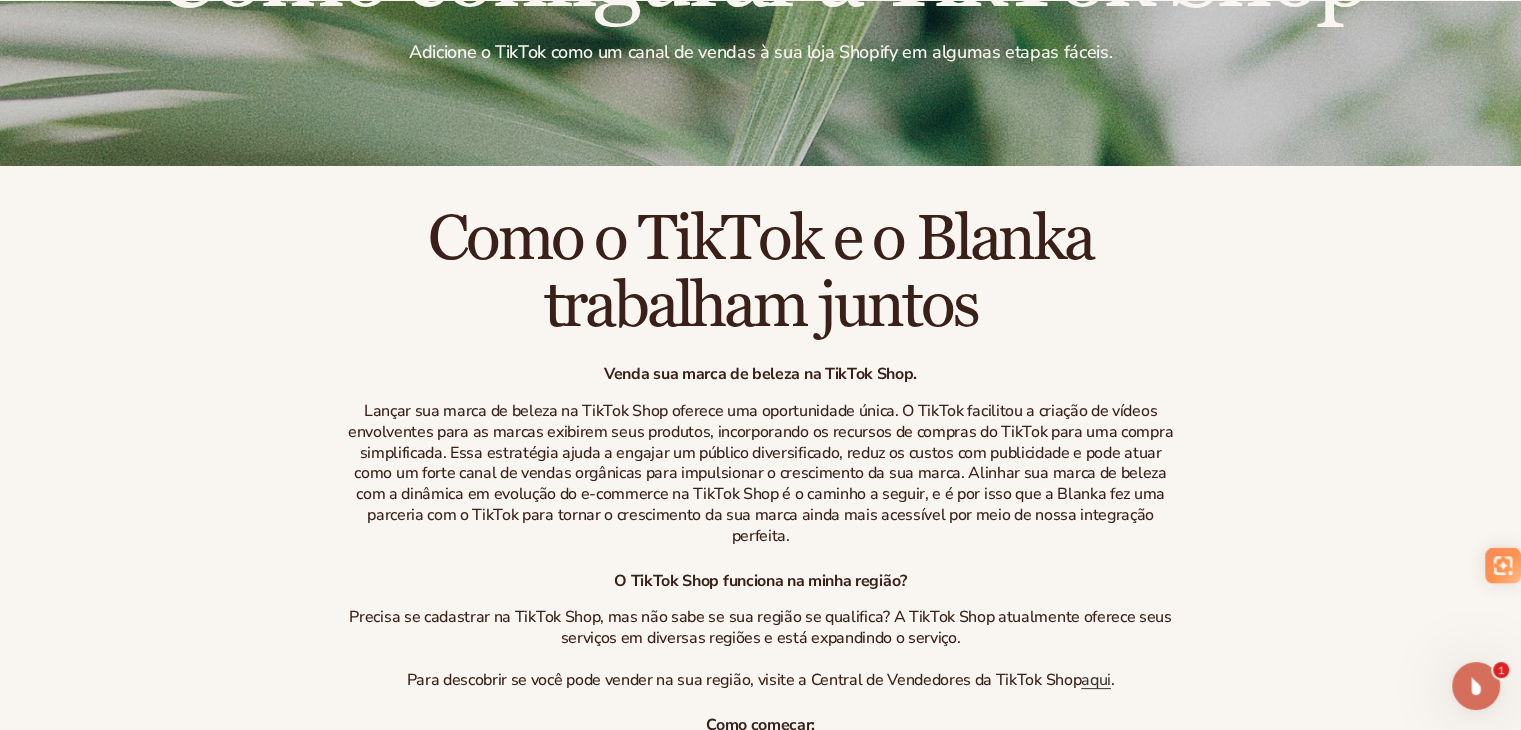 scroll, scrollTop: 300, scrollLeft: 0, axis: vertical 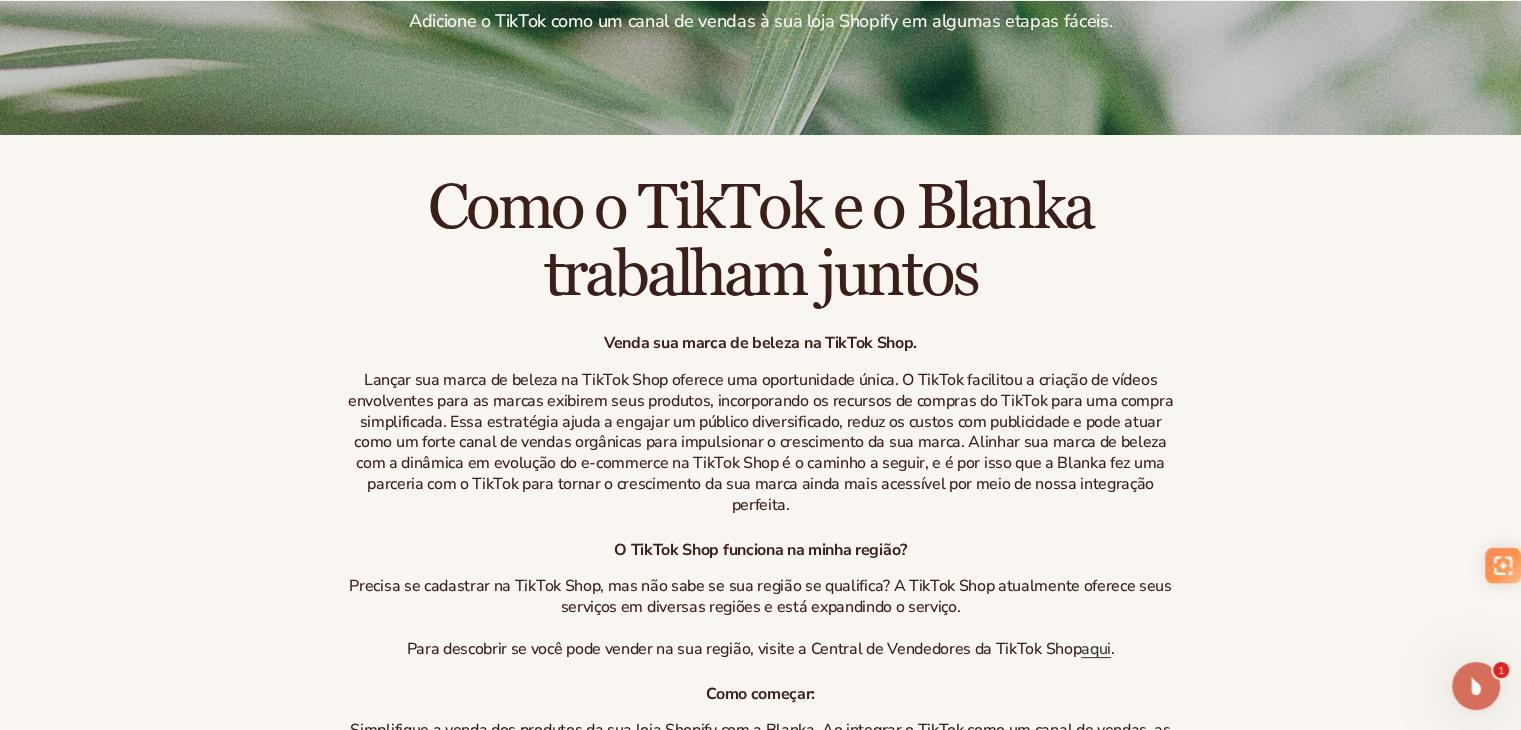 click at bounding box center [1476, 686] 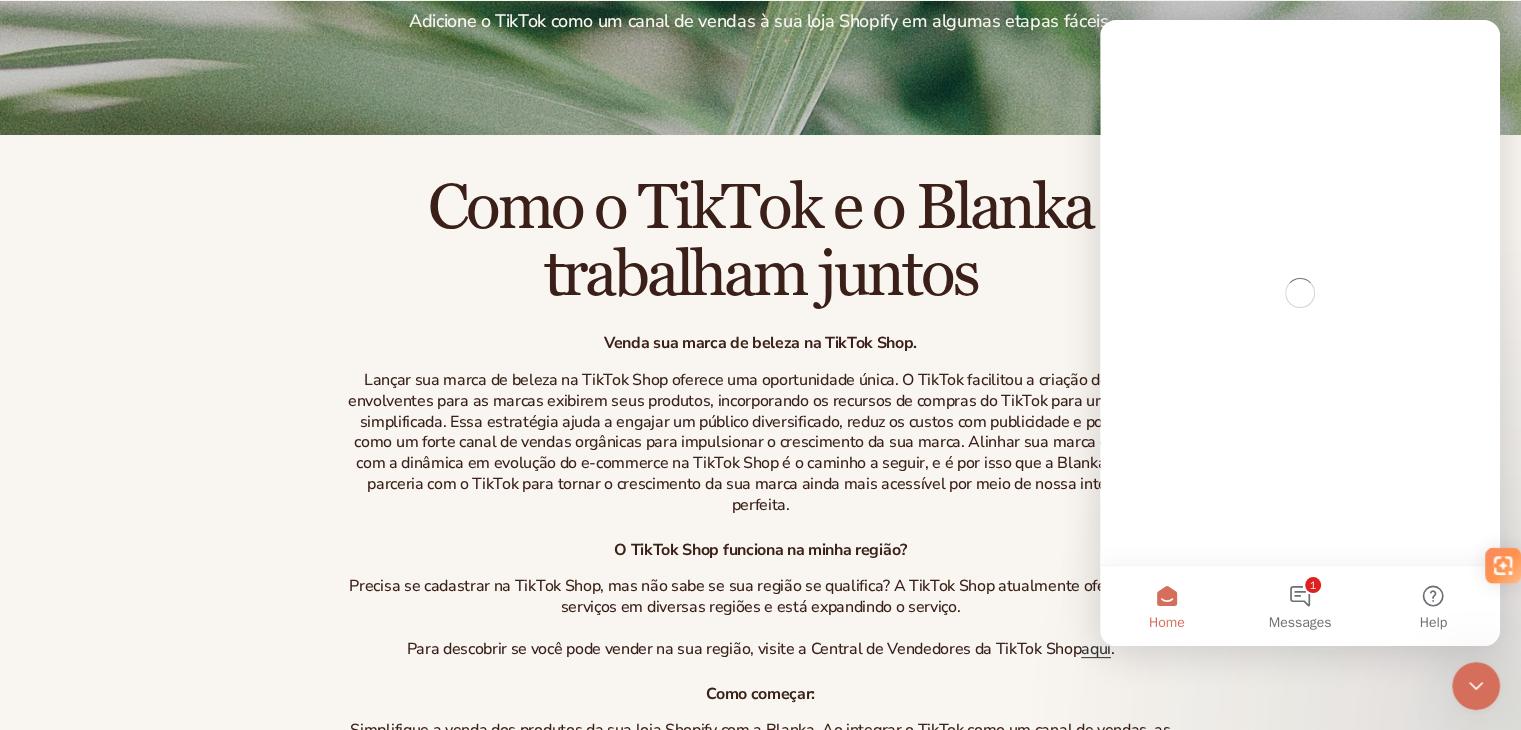 scroll, scrollTop: 0, scrollLeft: 0, axis: both 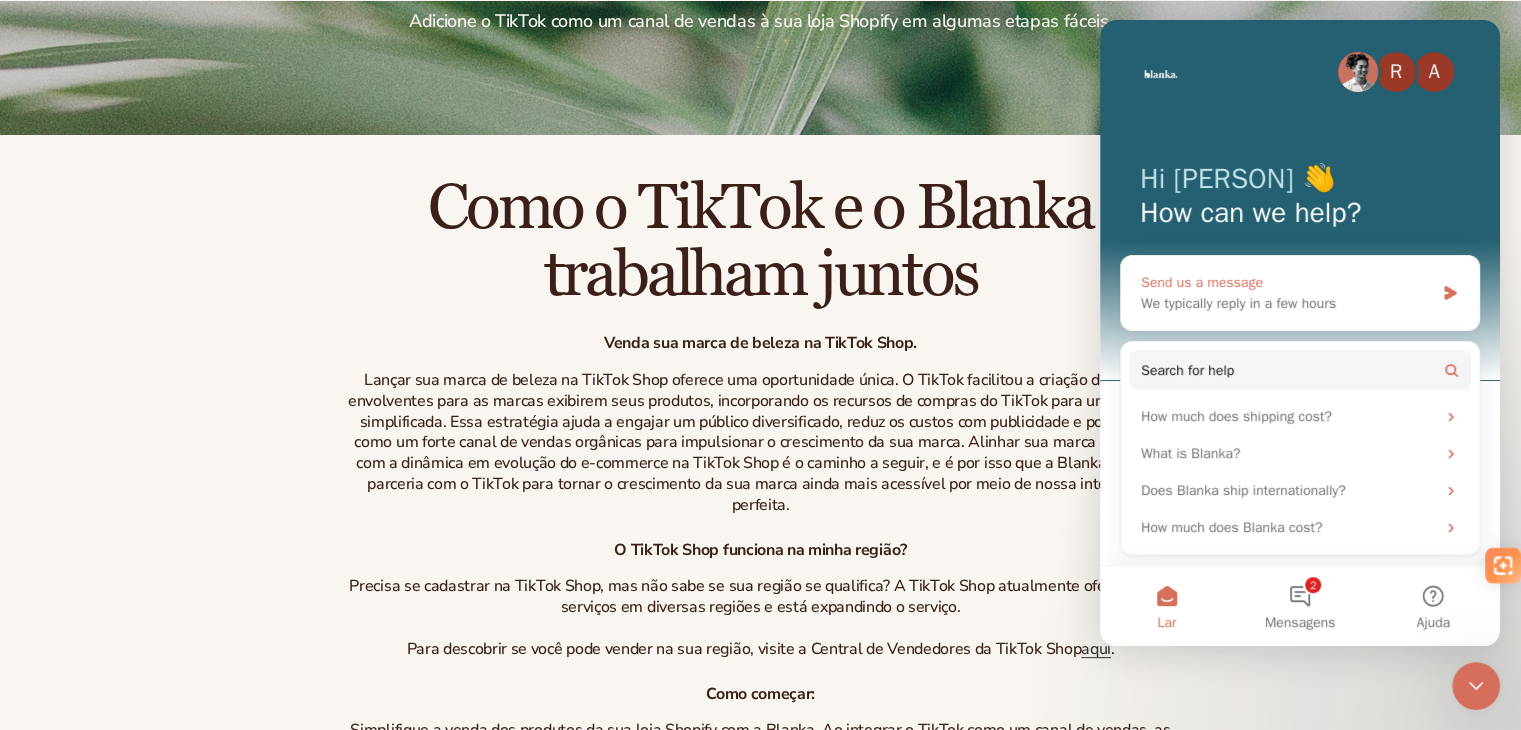 click on "We typically reply in a few hours" at bounding box center (1287, 303) 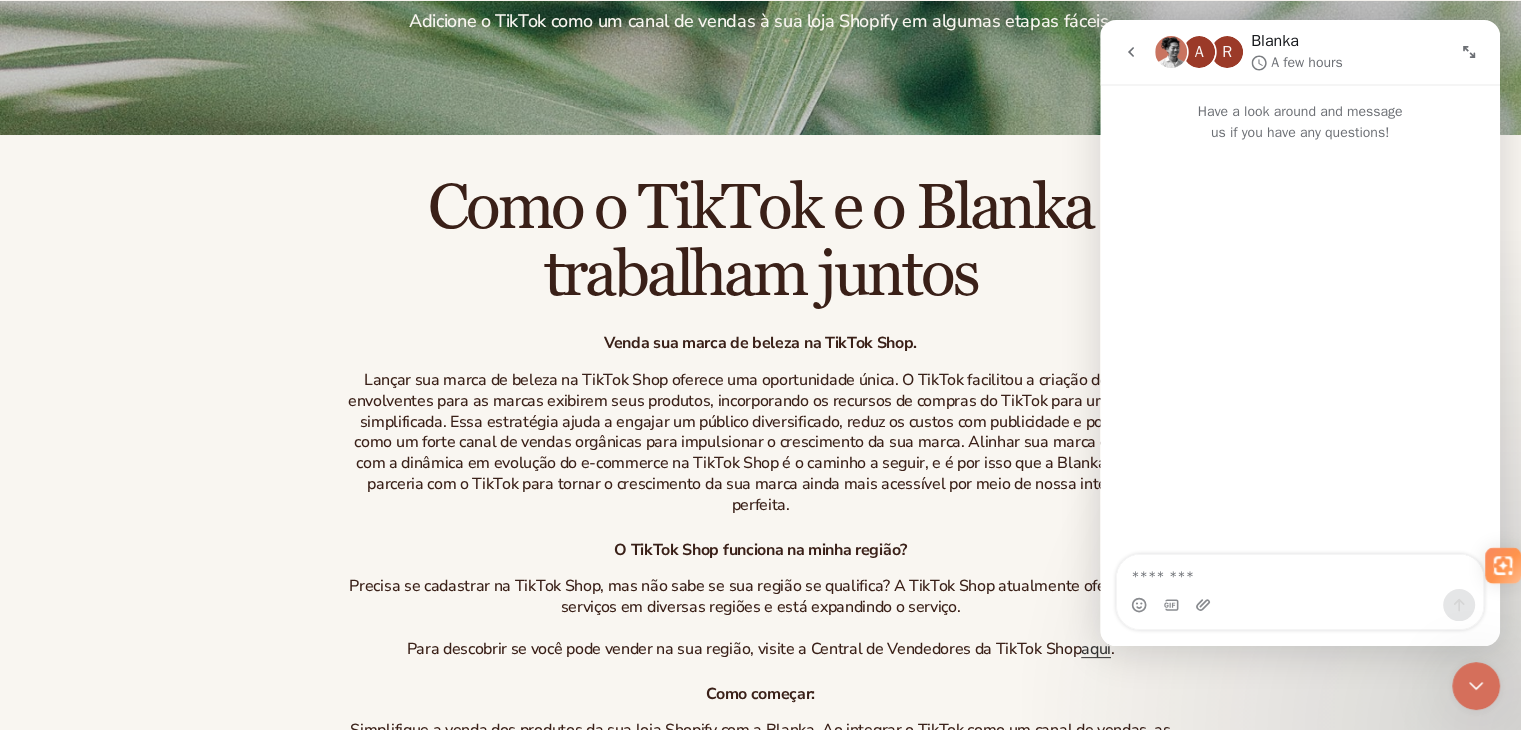click at bounding box center (1300, 572) 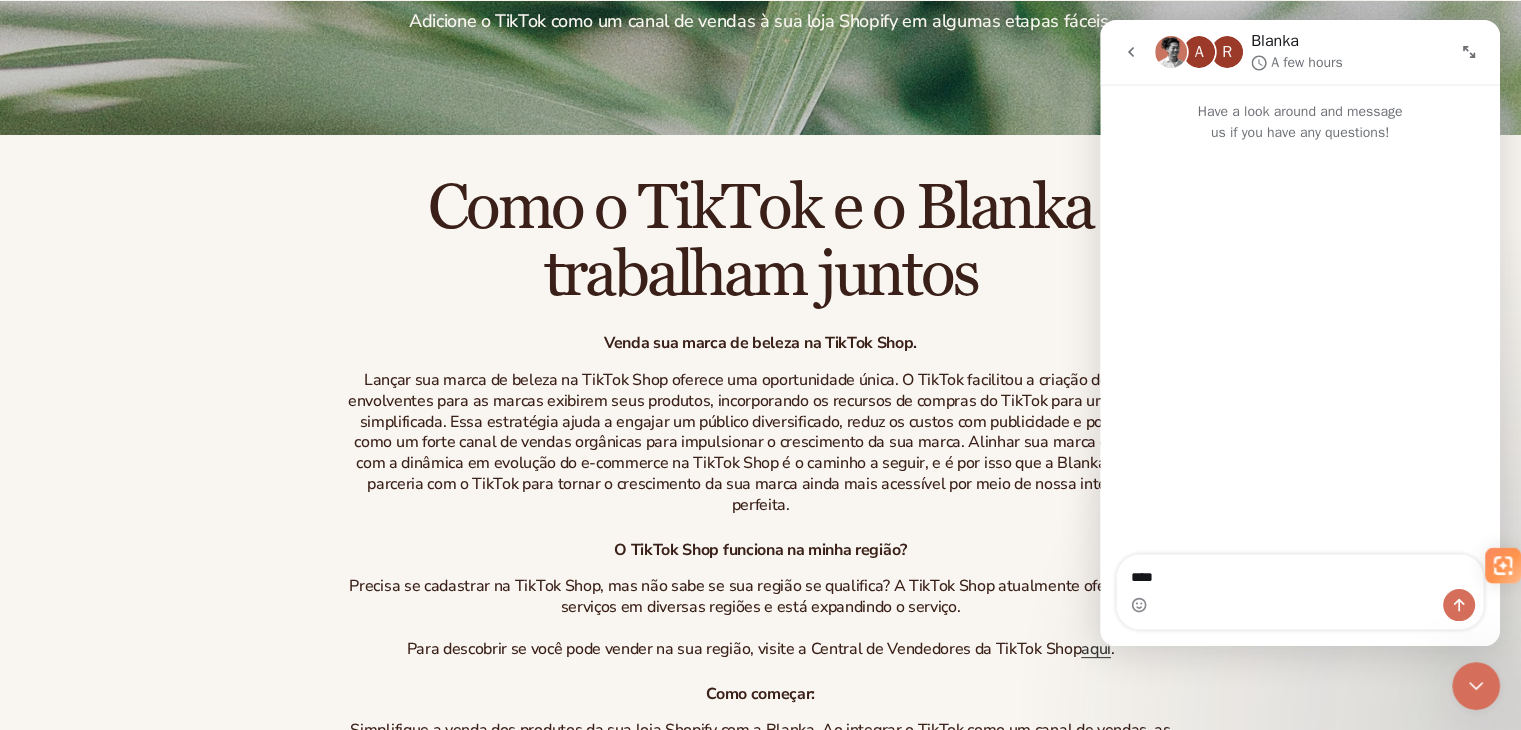type on "*****" 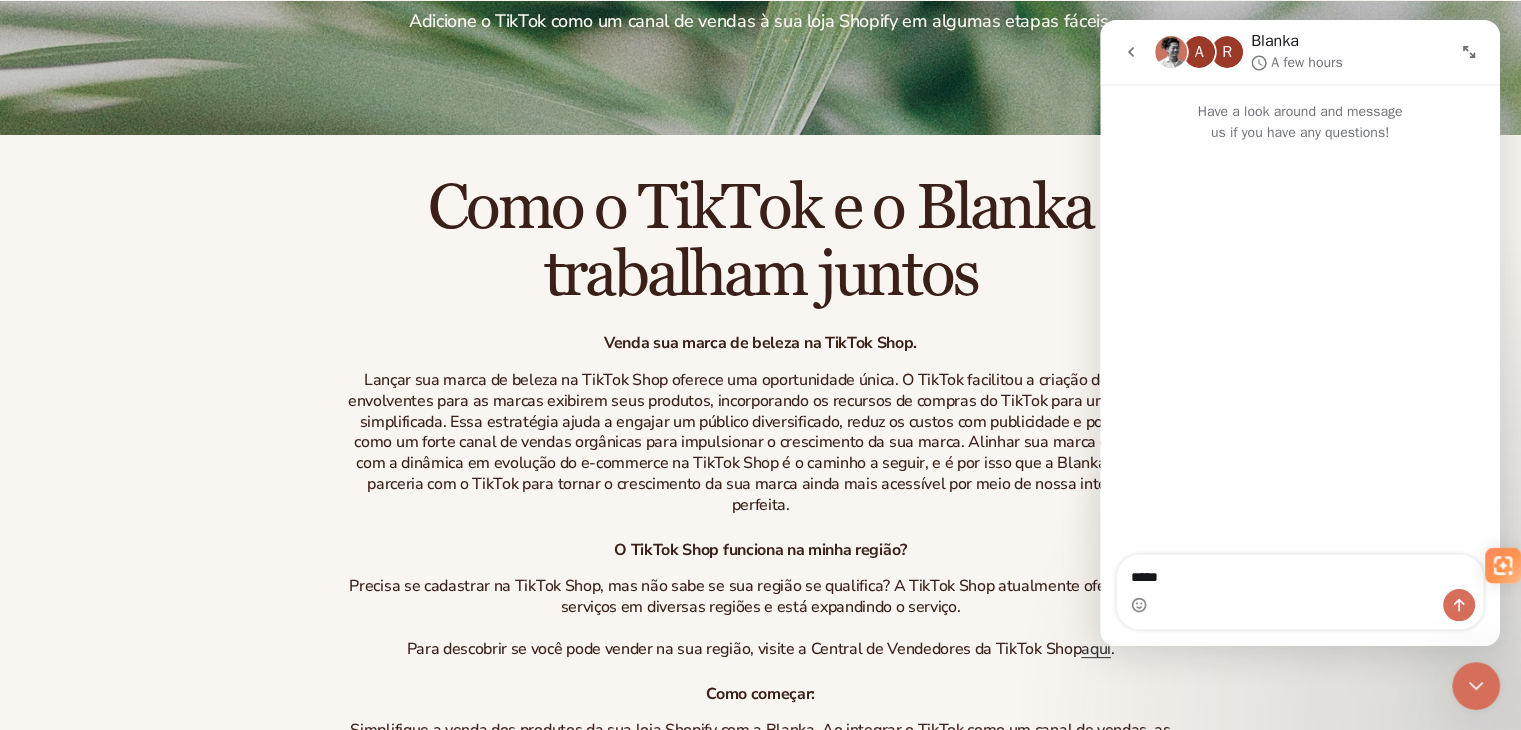 type 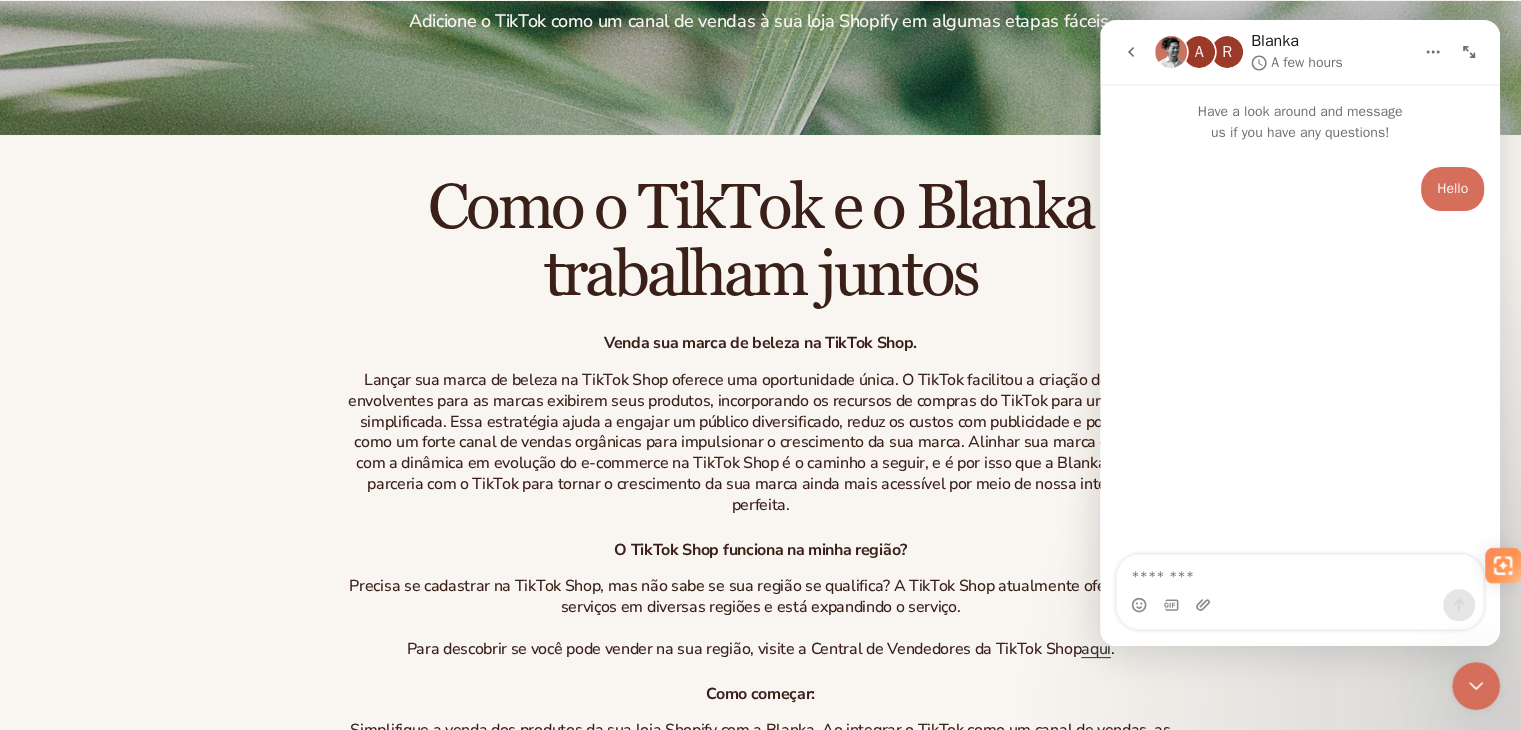 click 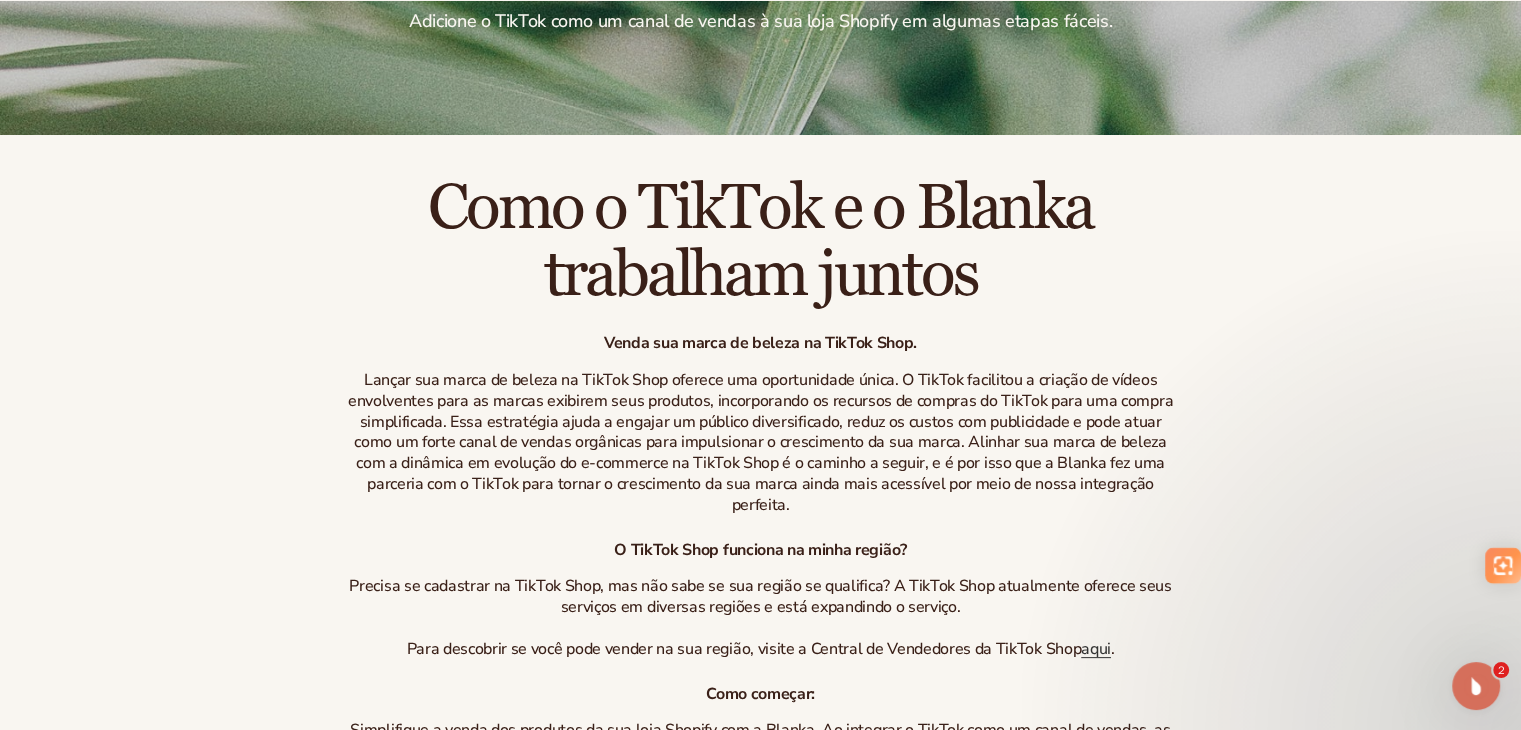 scroll, scrollTop: 0, scrollLeft: 0, axis: both 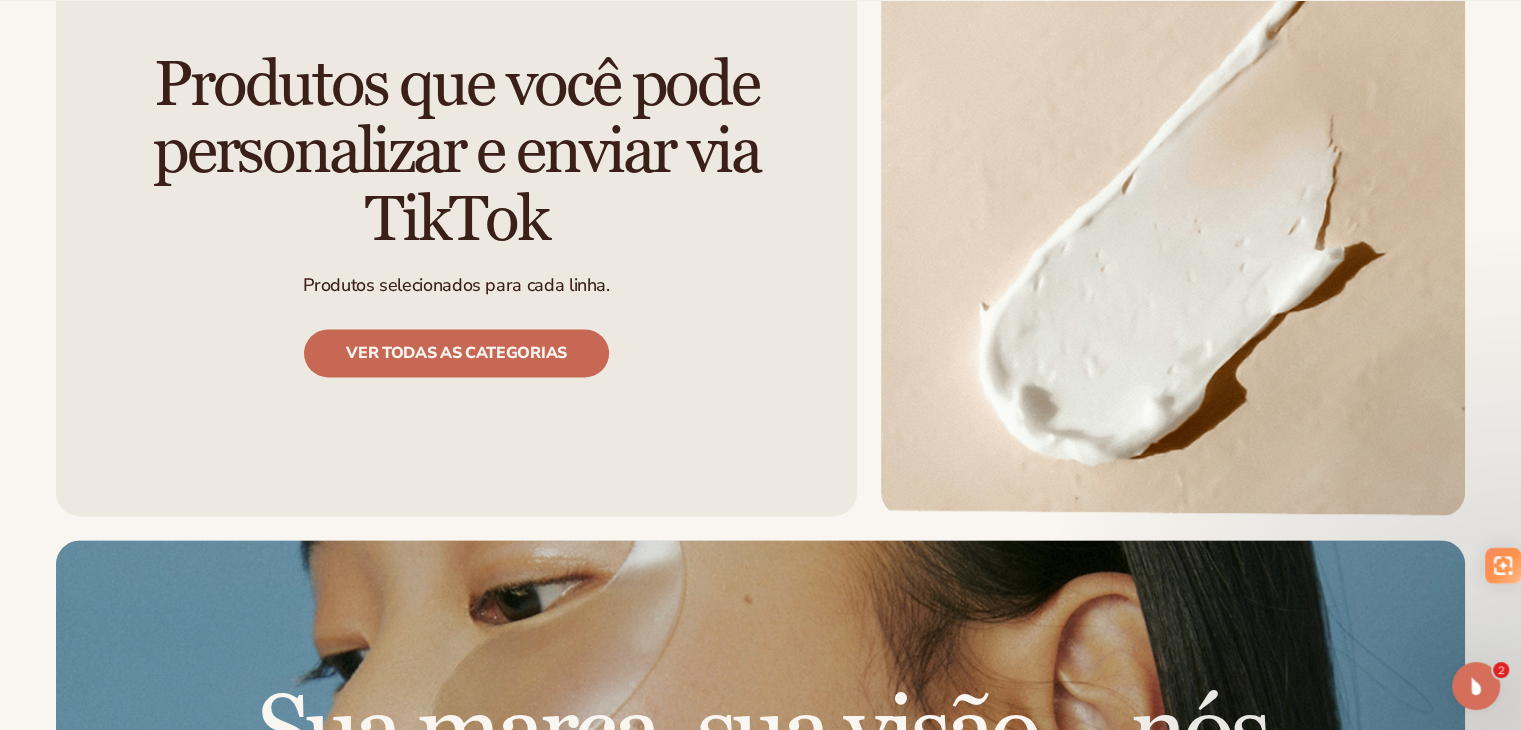 click on "Ver todas as categorias" at bounding box center (456, 353) 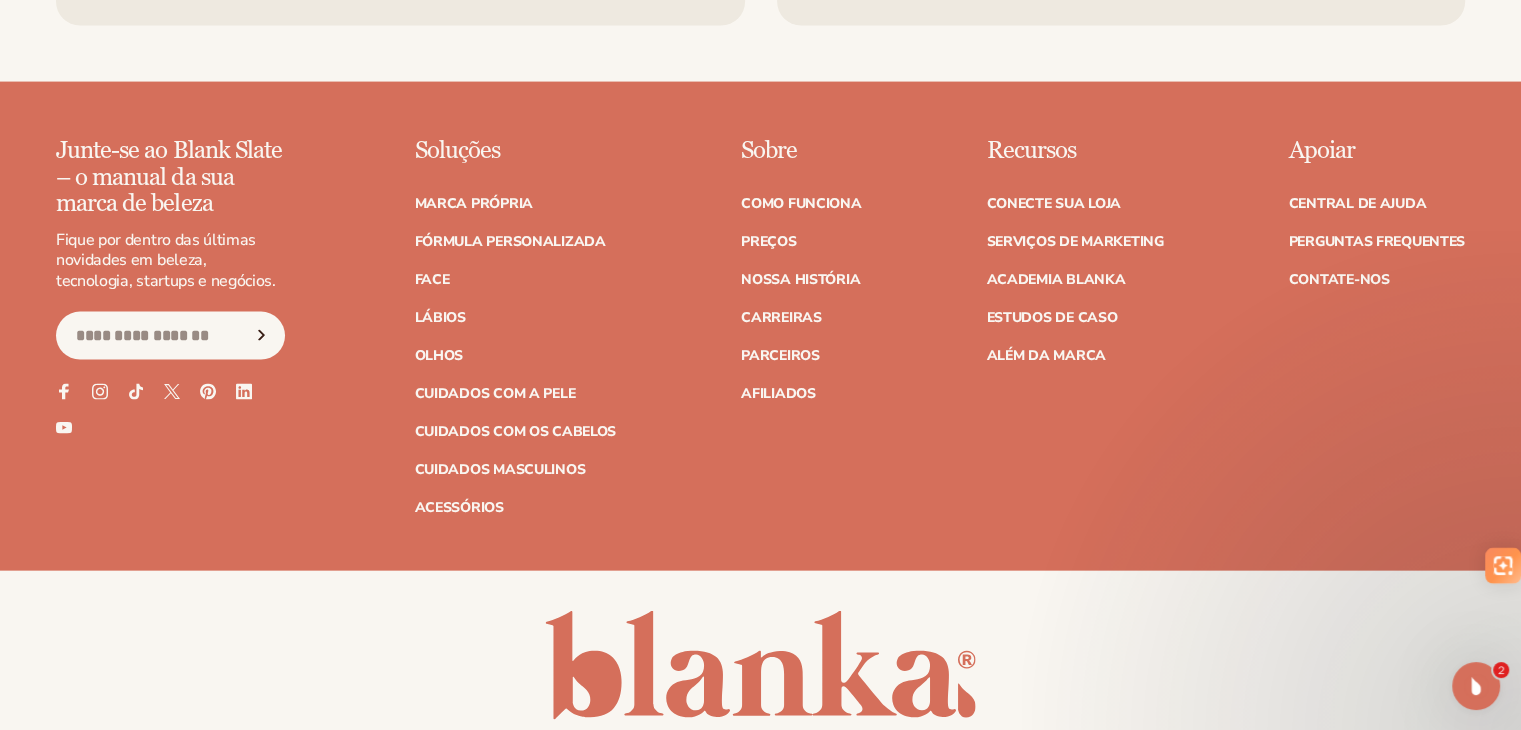 scroll, scrollTop: 4436, scrollLeft: 0, axis: vertical 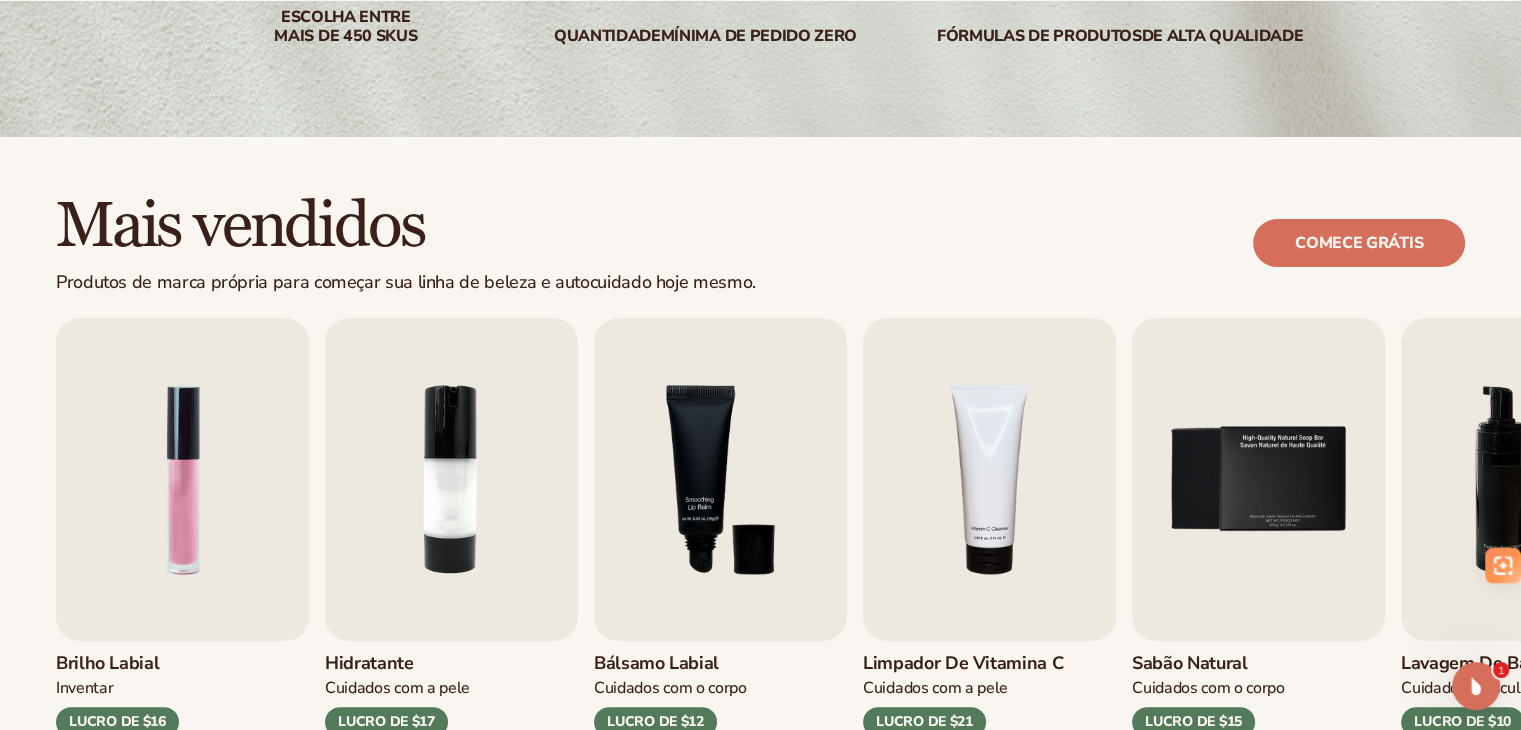 click on "Mais vendidos Produtos de marca própria para começar sua linha de beleza e autocuidado hoje mesmo.
Comece grátis
Brilho labial
Inventar
LUCRO DE $16
Hidratante
Cuidados com a pele
LUCRO DE $17
Inventar" at bounding box center [760, 503] 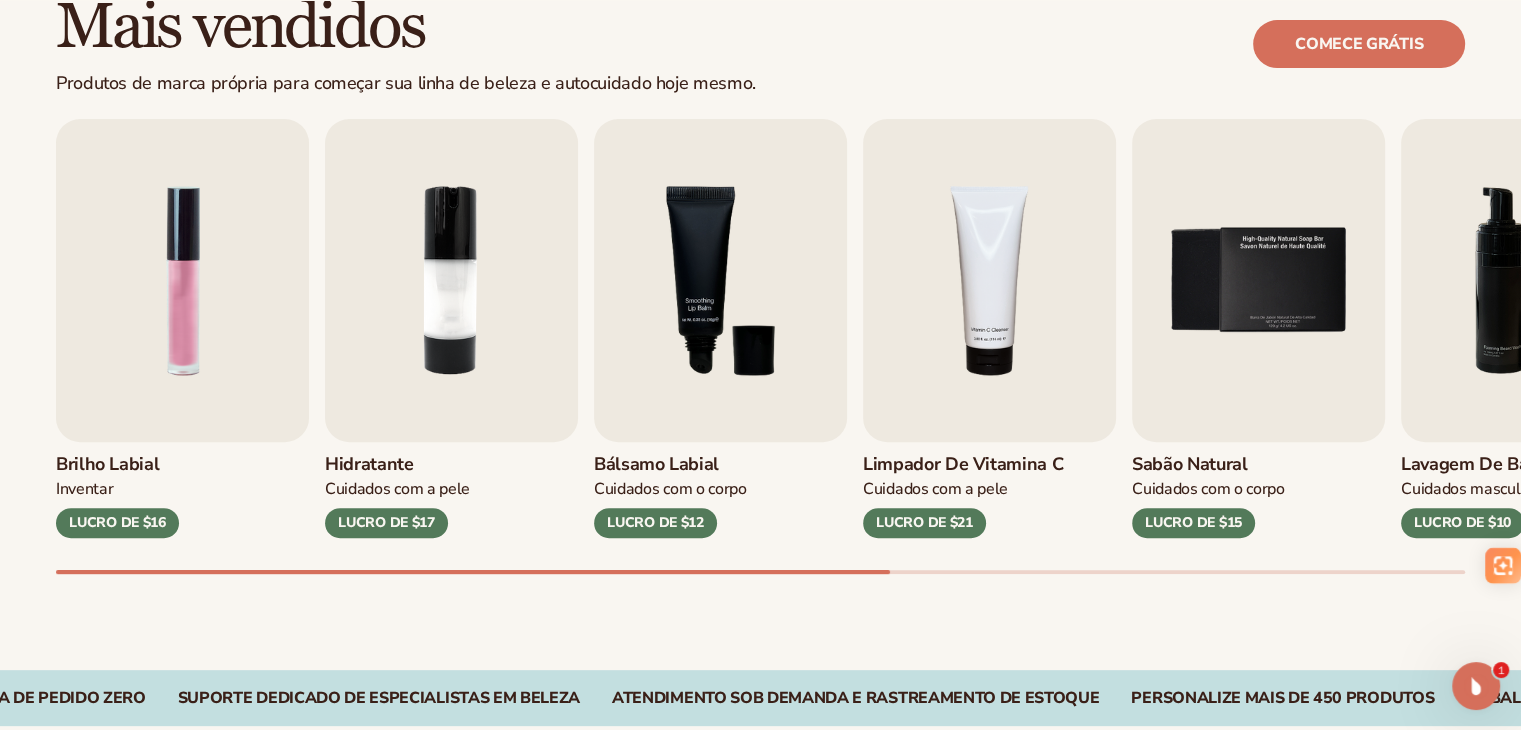 scroll, scrollTop: 600, scrollLeft: 0, axis: vertical 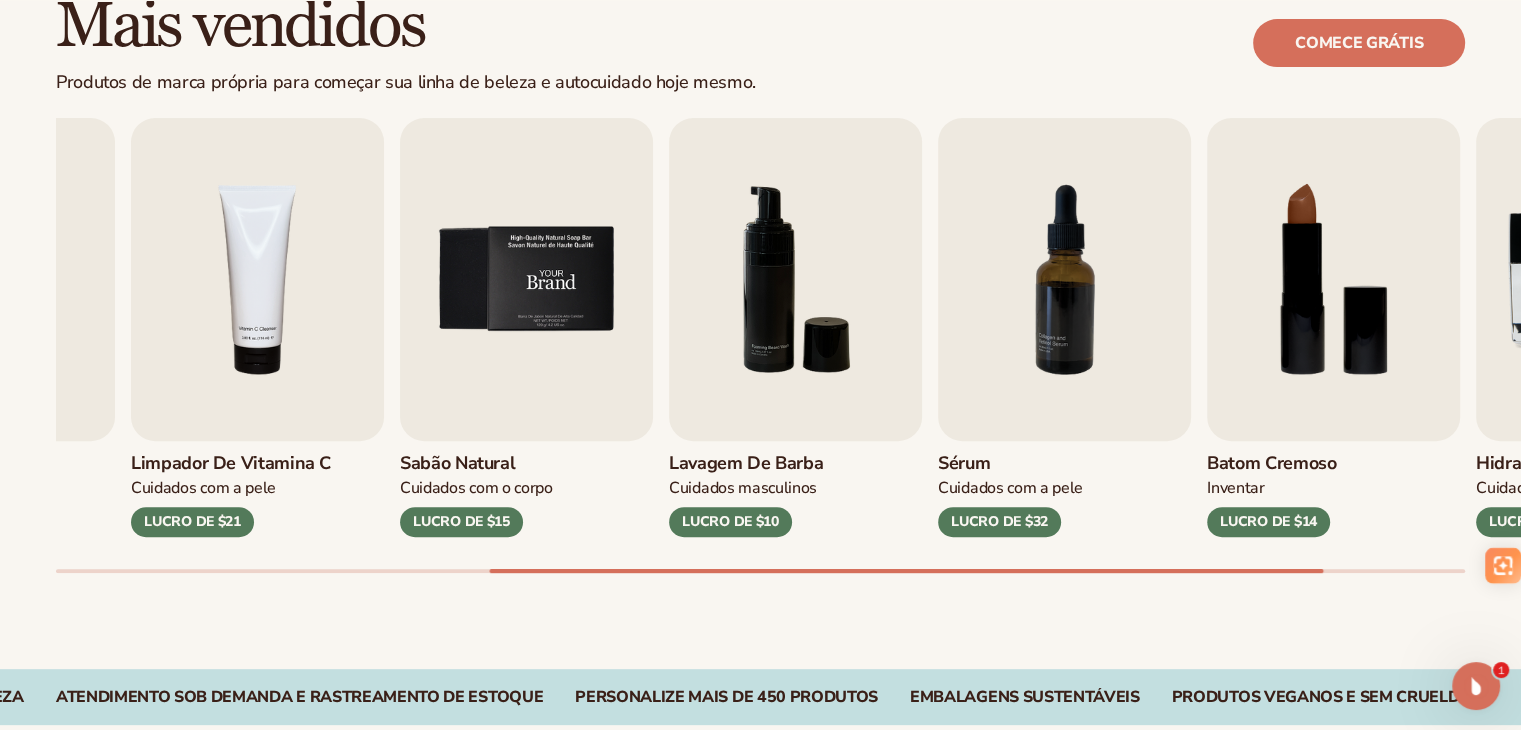 click at bounding box center [526, 279] 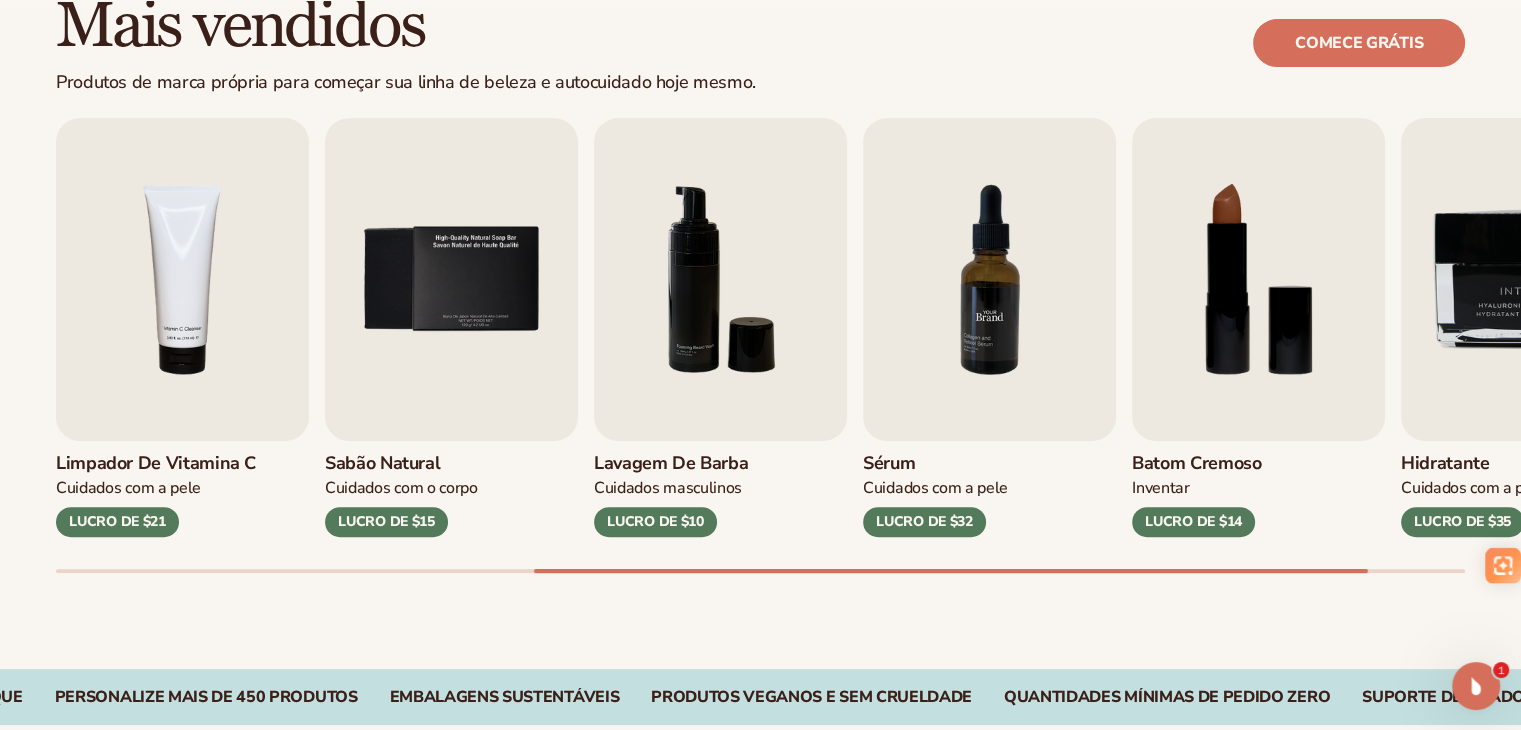 click at bounding box center [989, 279] 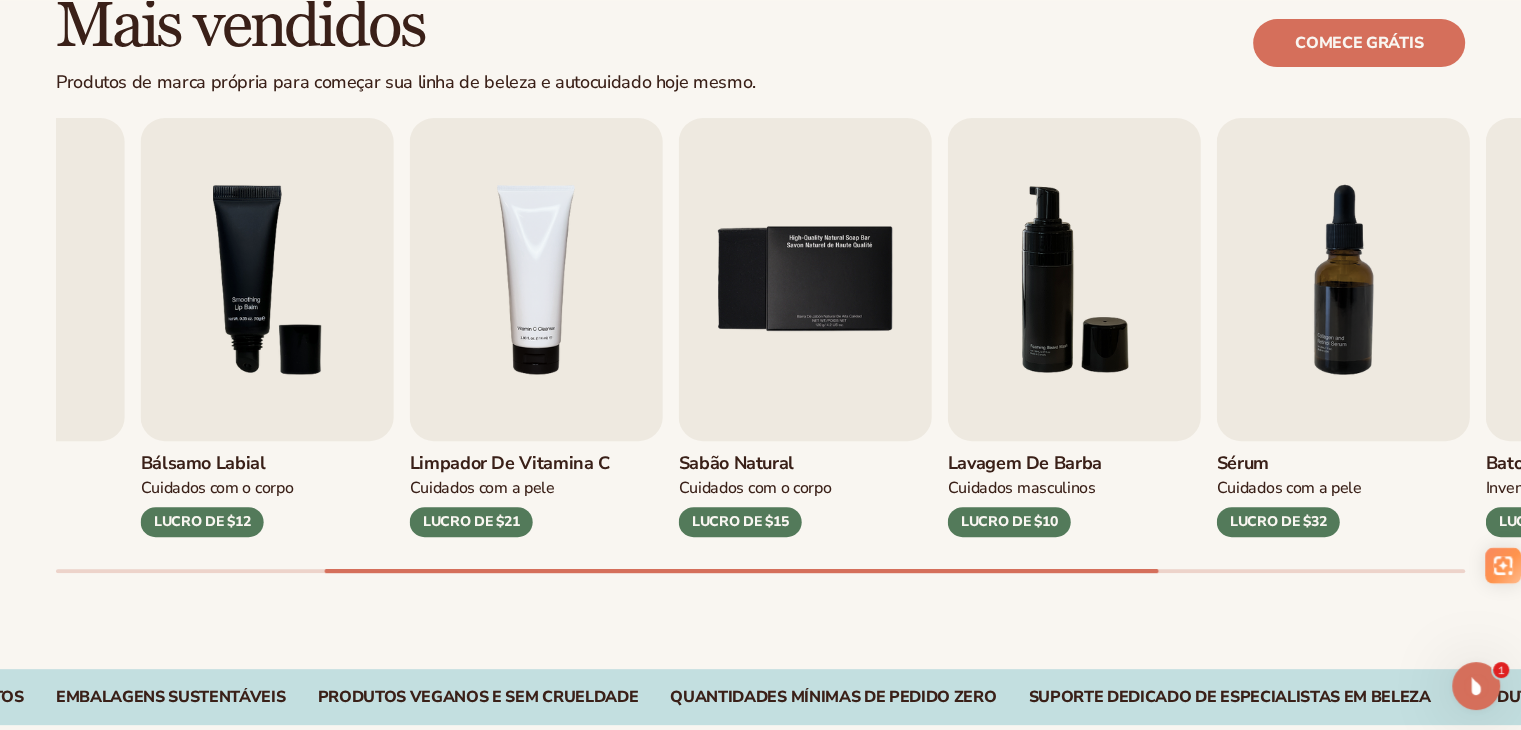 click on "Pular para o conteúdo
Livre para começar · Mínimos ZERO · ZERO contratos ·
Livre para começar · Mínimos ZERO · ZERO contratos ·
Livre para começar · Mínimos ZERO · ZERO contratos ·
Livre para começar · Mínimos ZERO · ZERO contratos ·
Livre para começar · Mínimos ZERO · ZERO contratos ·
Livre para começar · Mínimos ZERO · ZERO contratos ·
Carrinho" at bounding box center (760, -235) 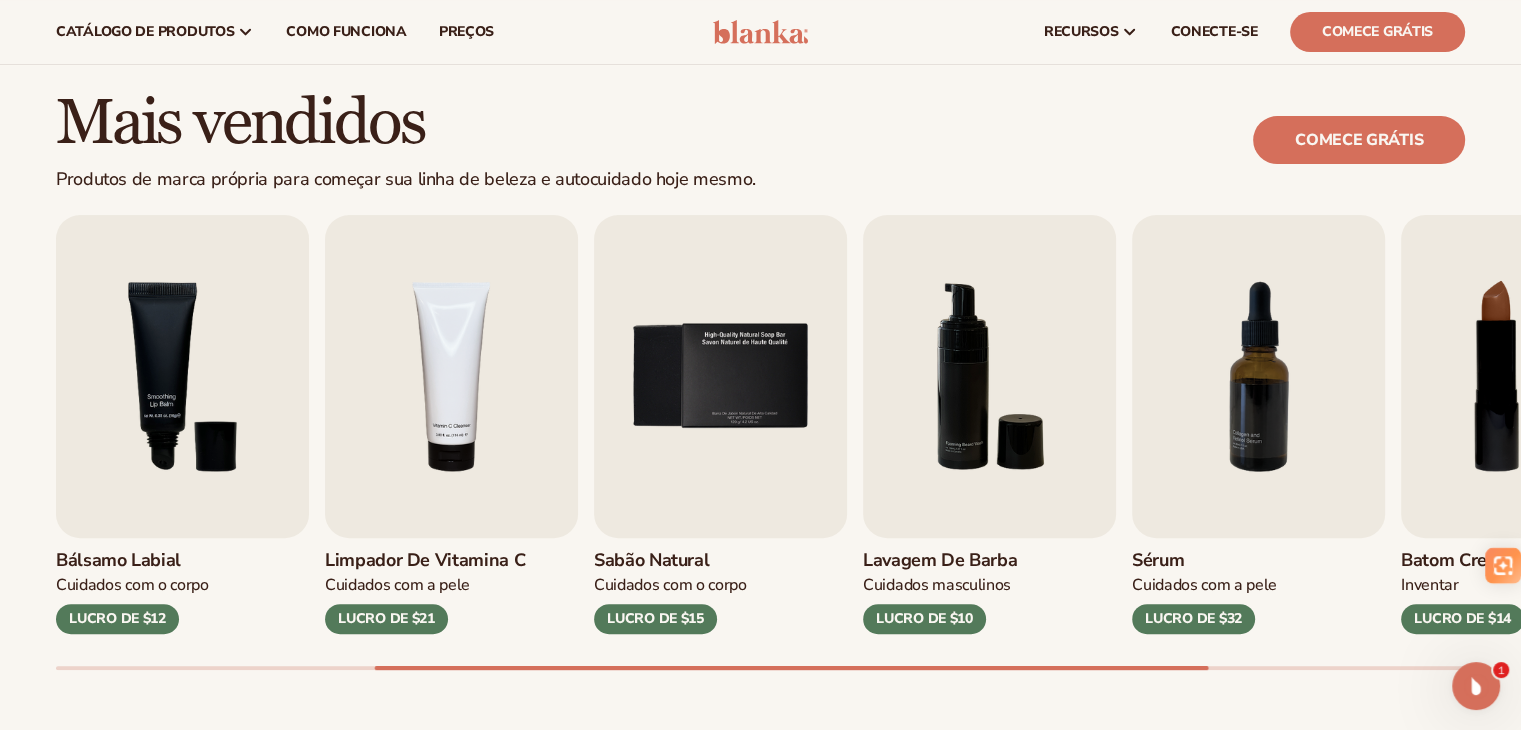 scroll, scrollTop: 500, scrollLeft: 0, axis: vertical 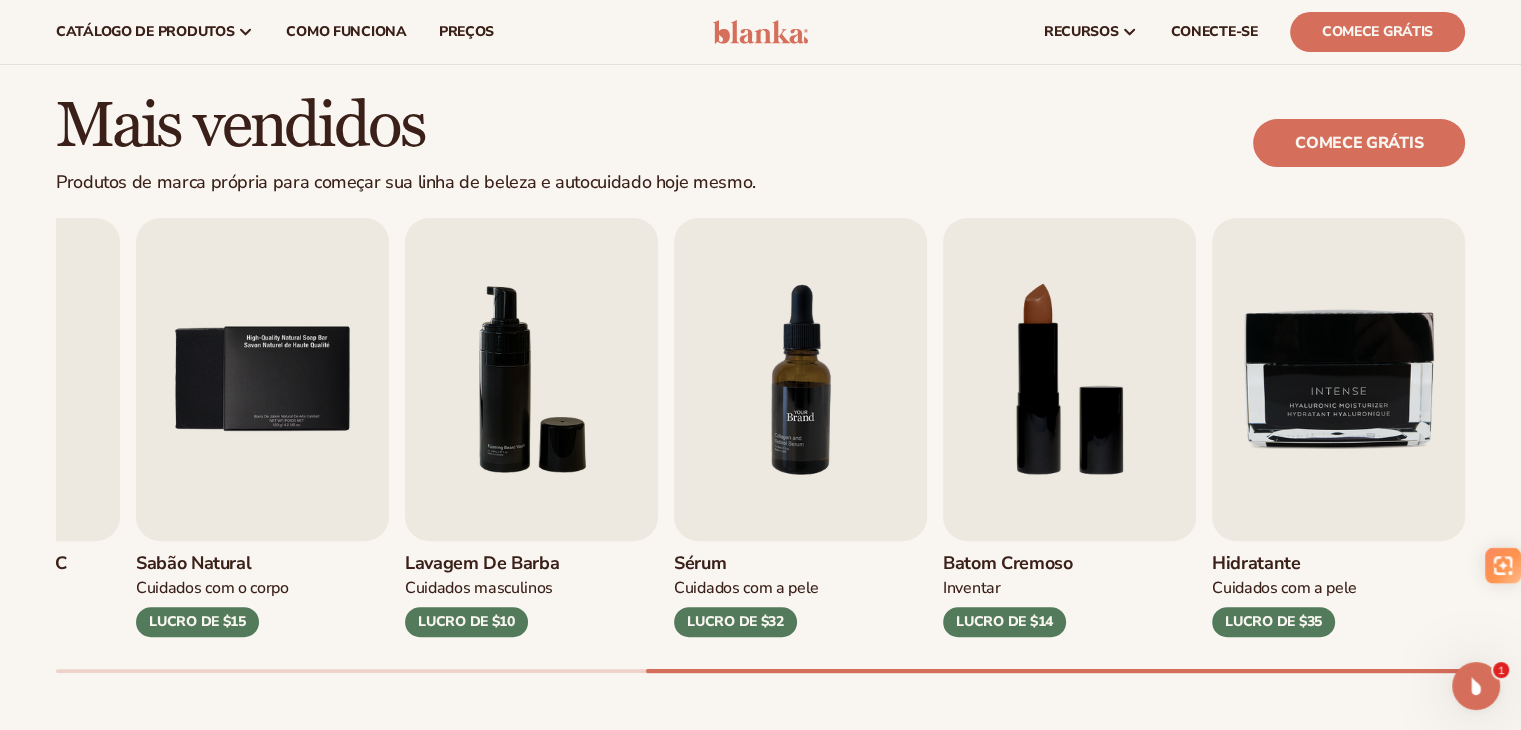 click at bounding box center (800, 379) 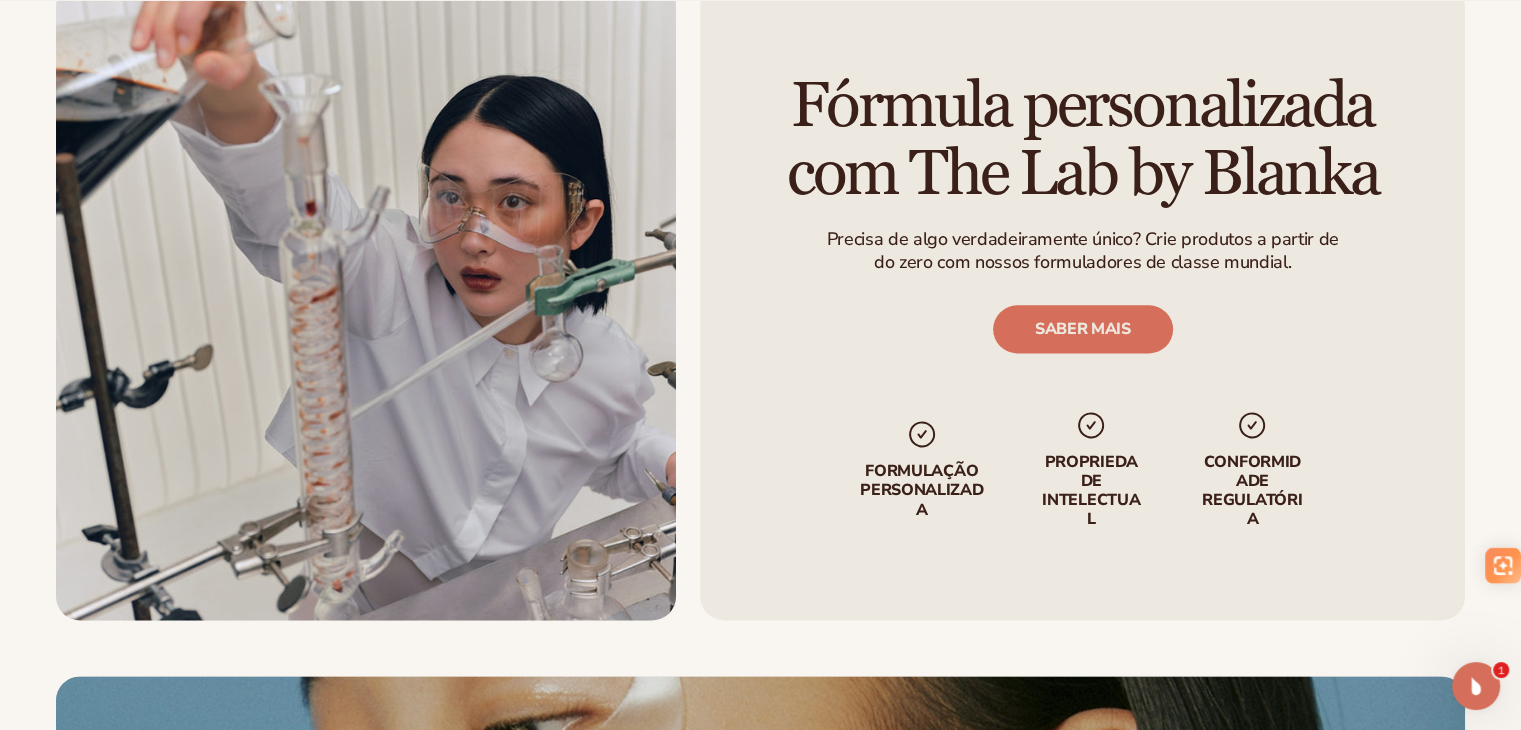 scroll, scrollTop: 2600, scrollLeft: 0, axis: vertical 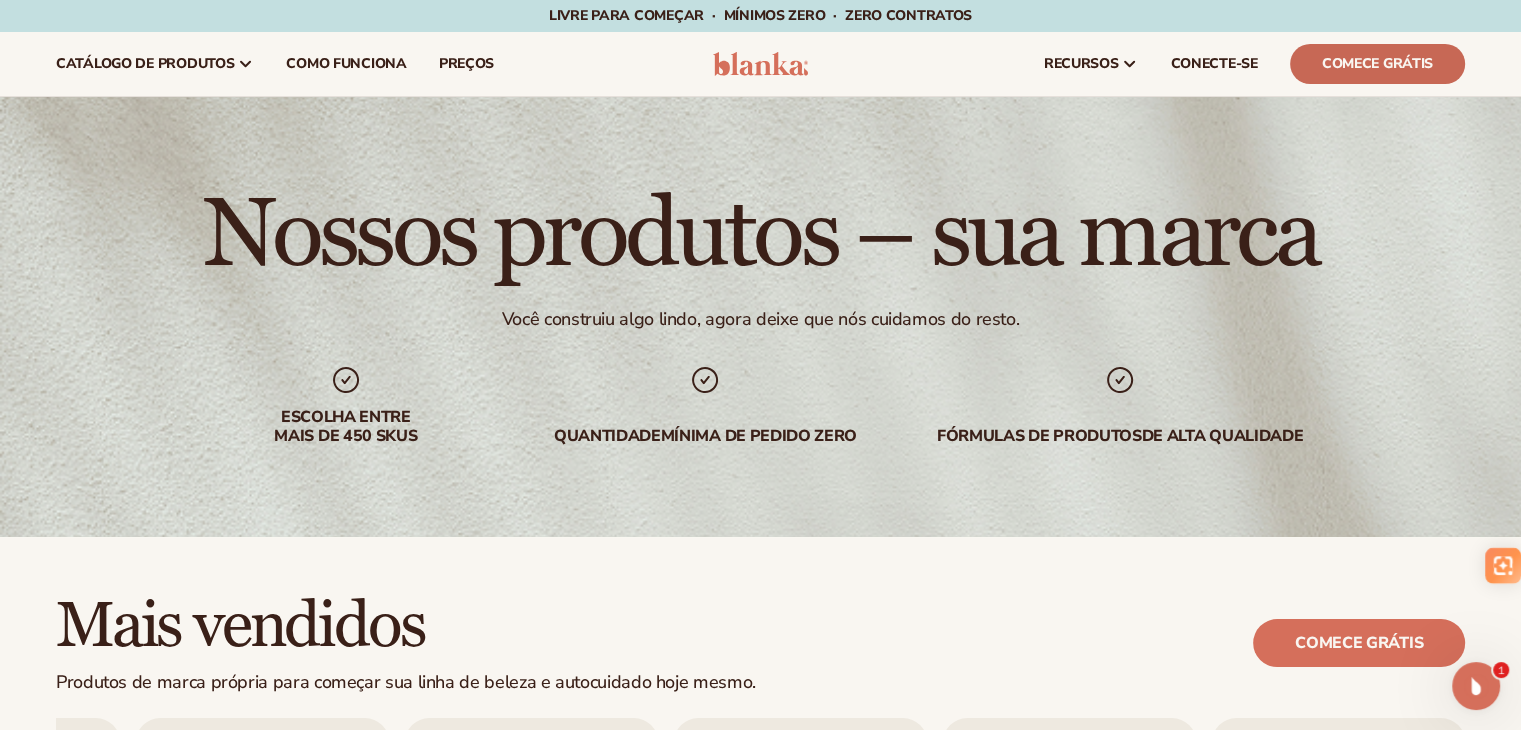click on "Comece grátis" at bounding box center [1377, 63] 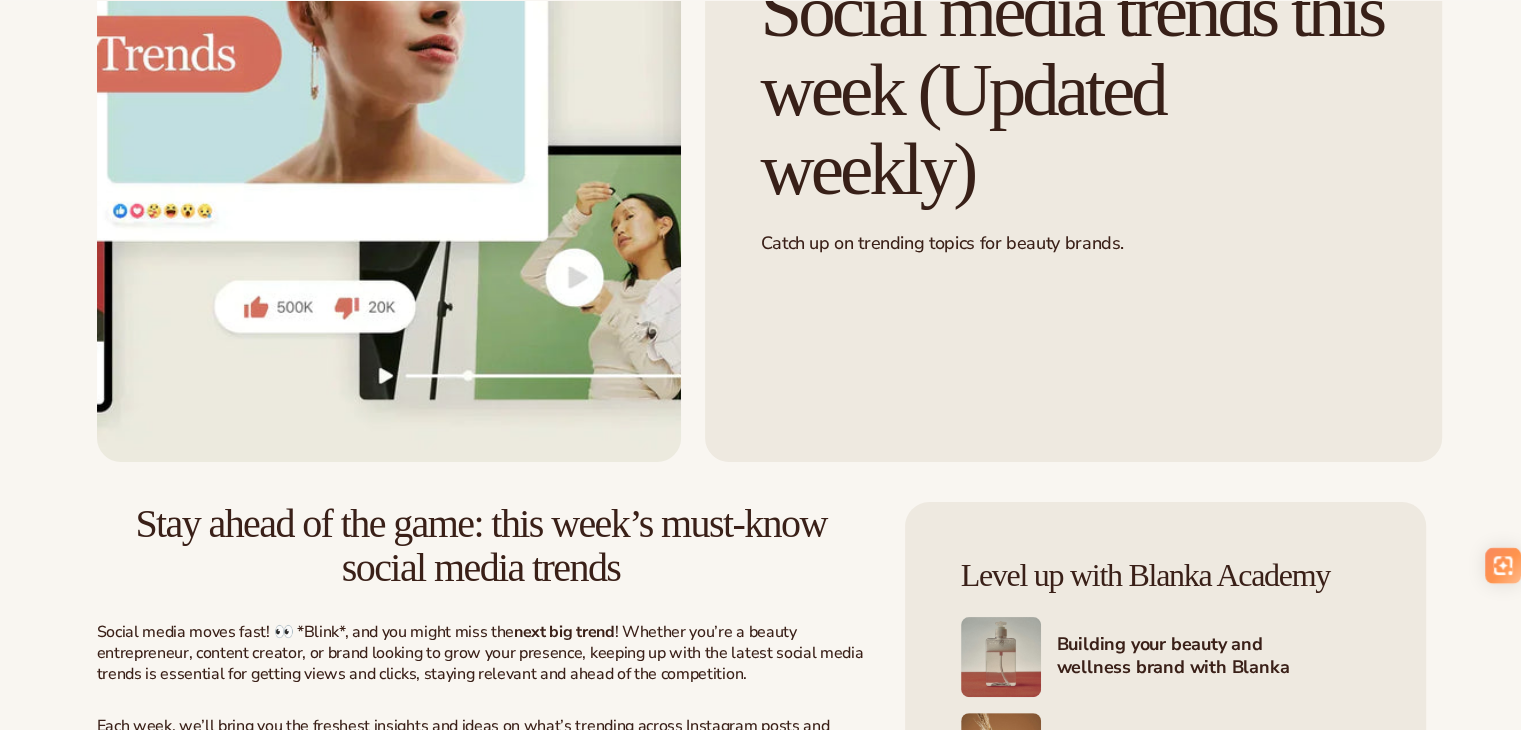 scroll, scrollTop: 700, scrollLeft: 0, axis: vertical 